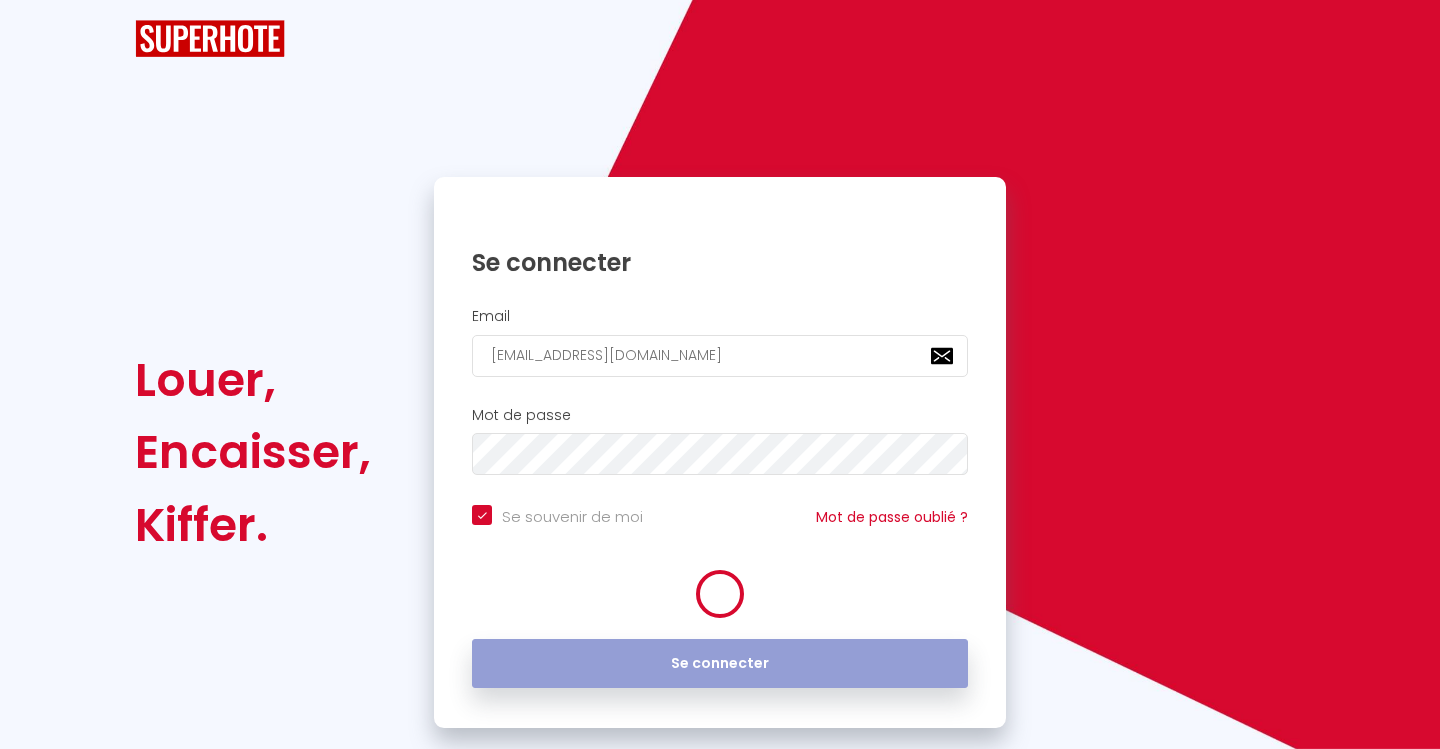 scroll, scrollTop: 0, scrollLeft: 0, axis: both 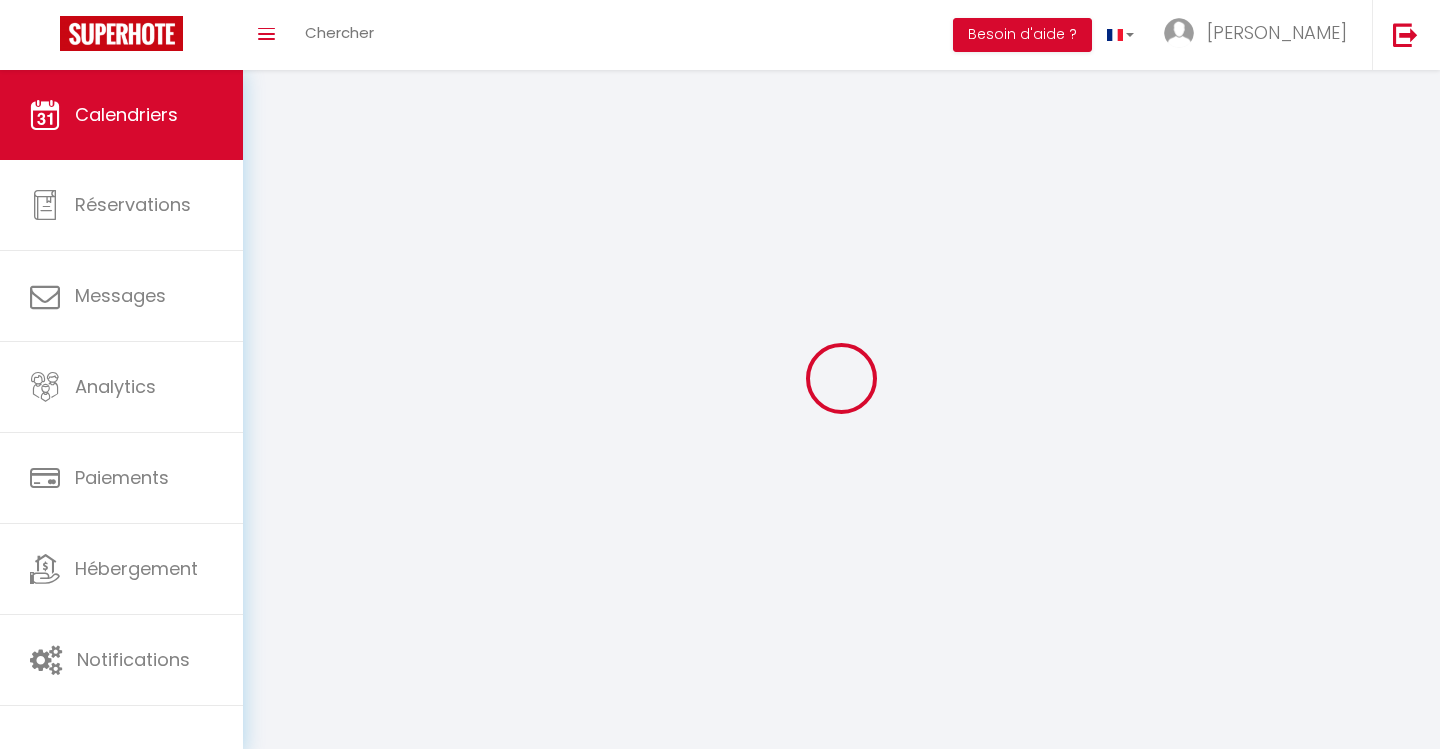 select 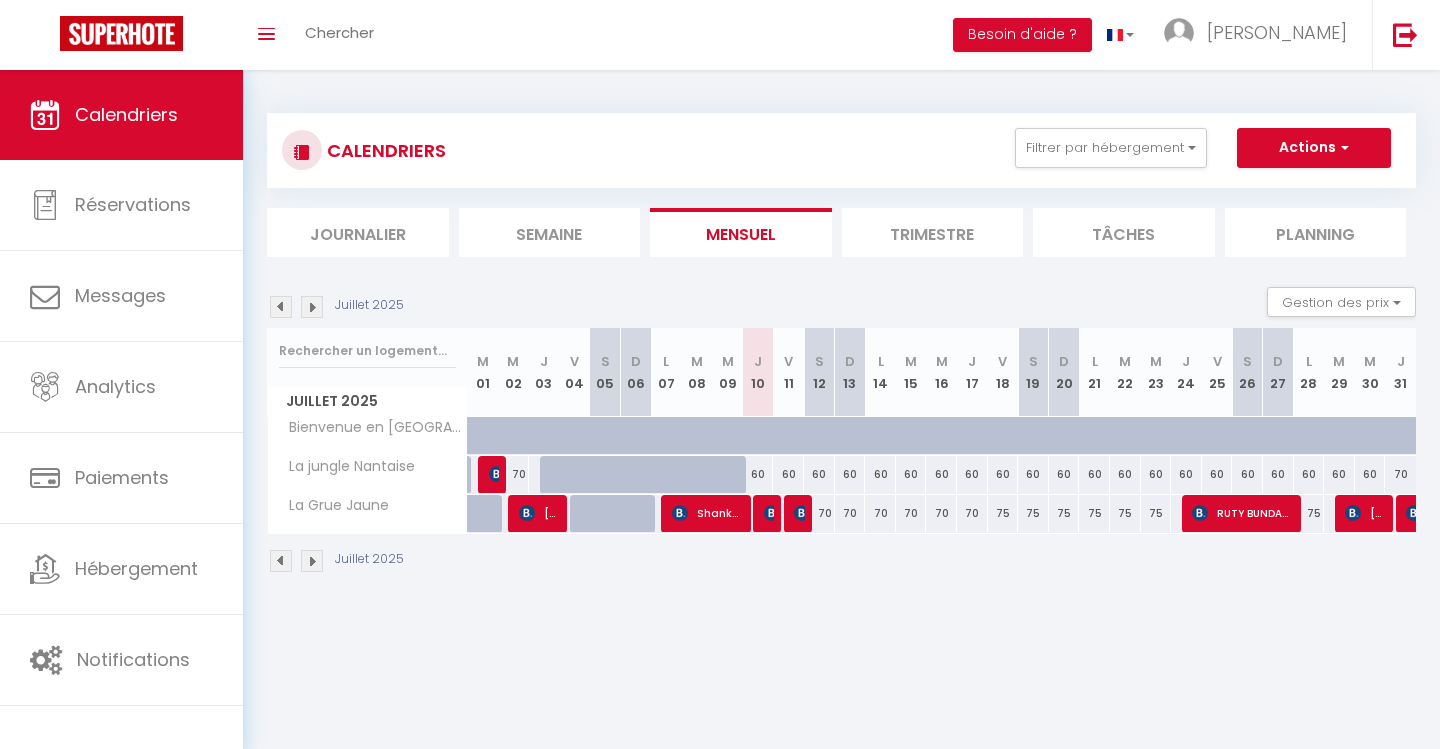 select 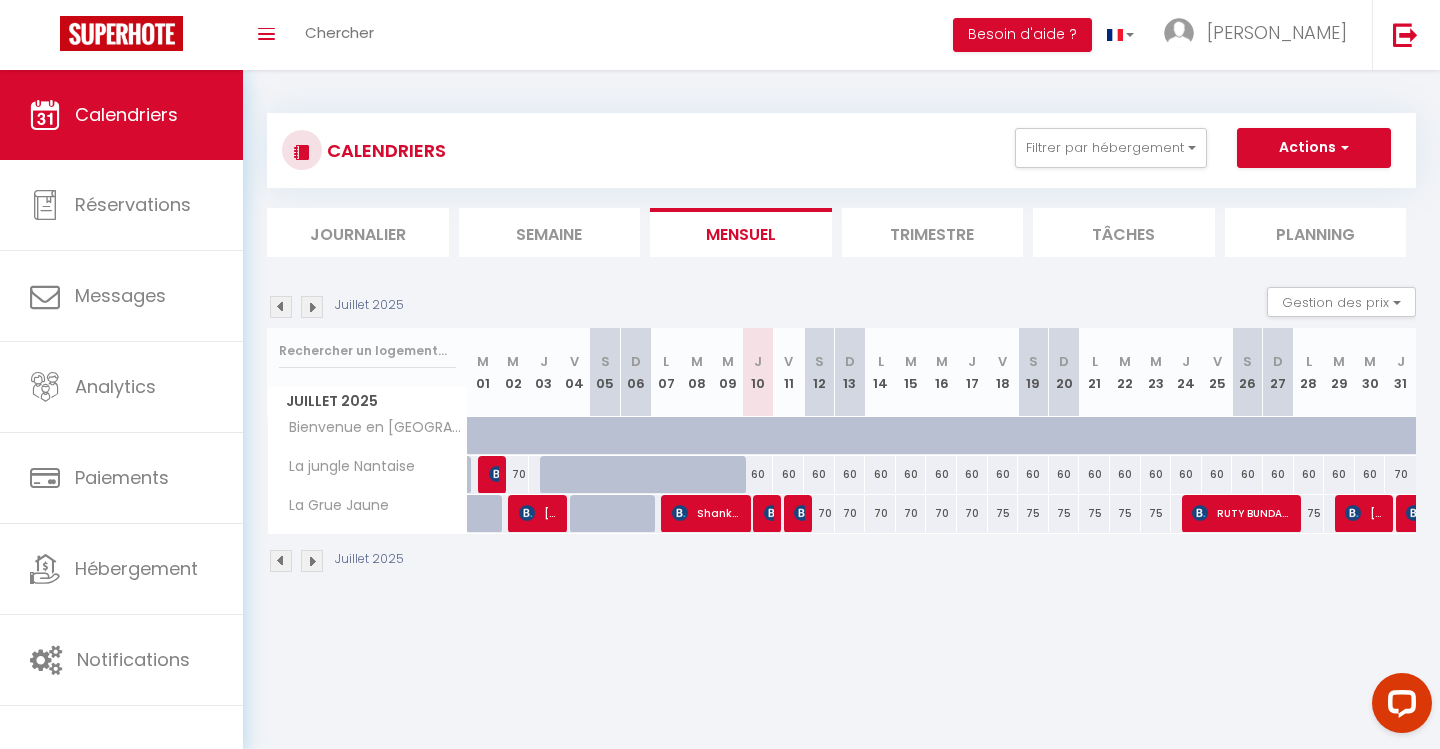 scroll, scrollTop: 0, scrollLeft: 0, axis: both 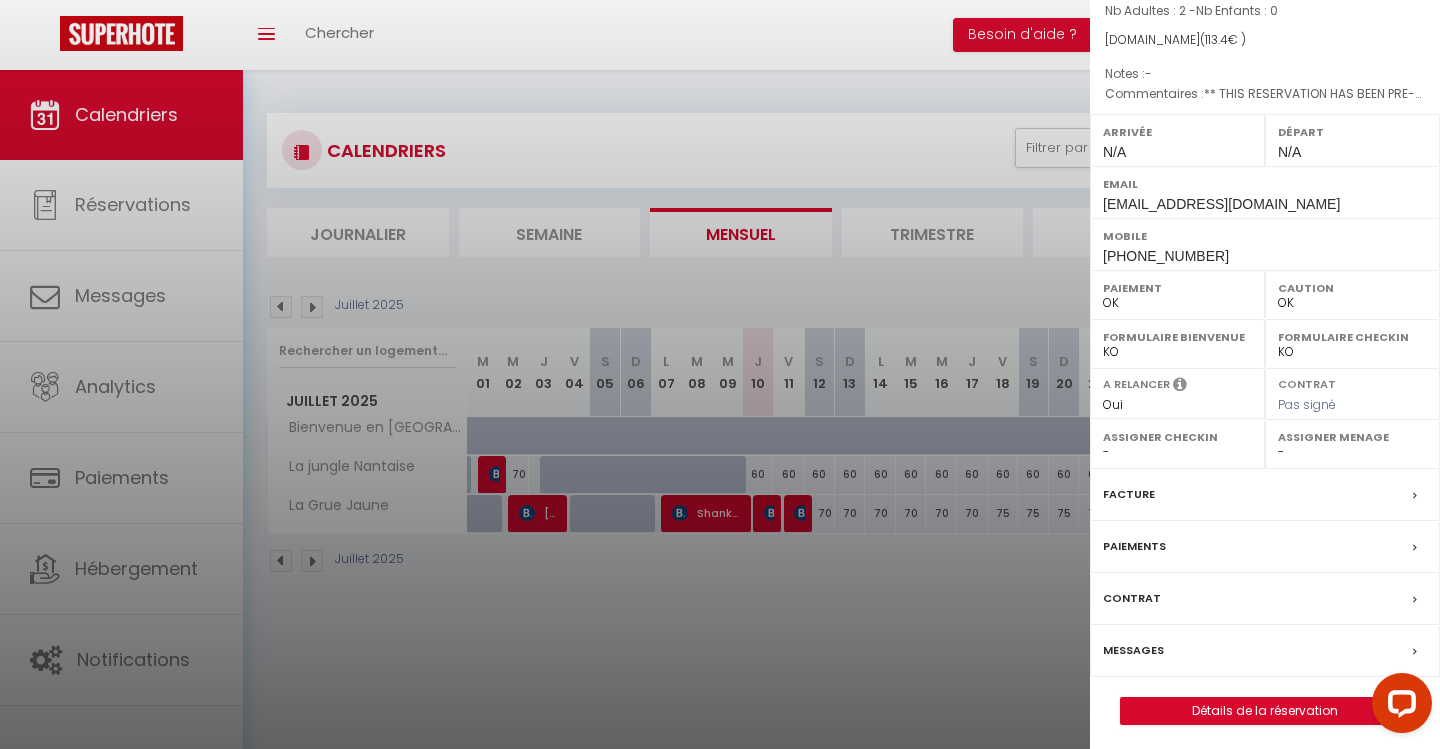 click at bounding box center (720, 374) 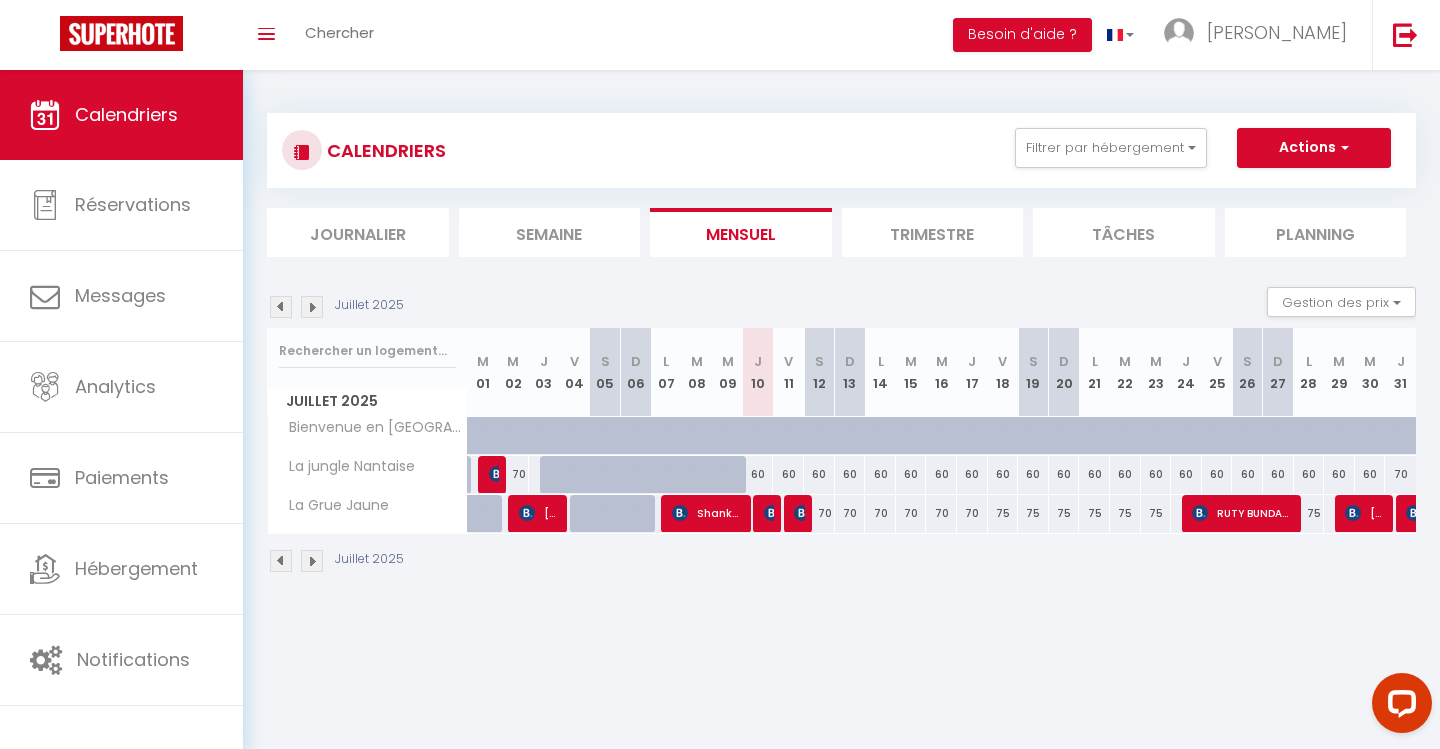 click at bounding box center [772, 513] 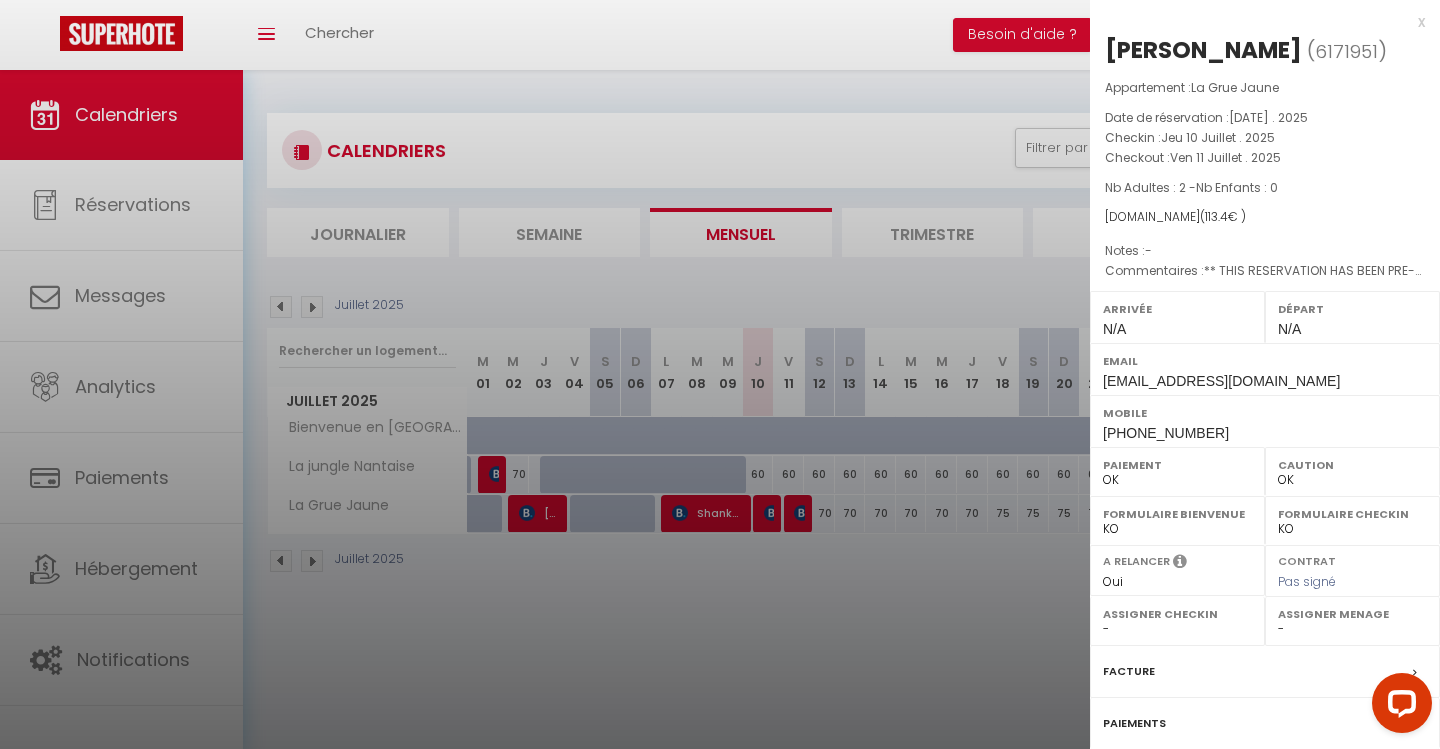 scroll, scrollTop: 0, scrollLeft: 0, axis: both 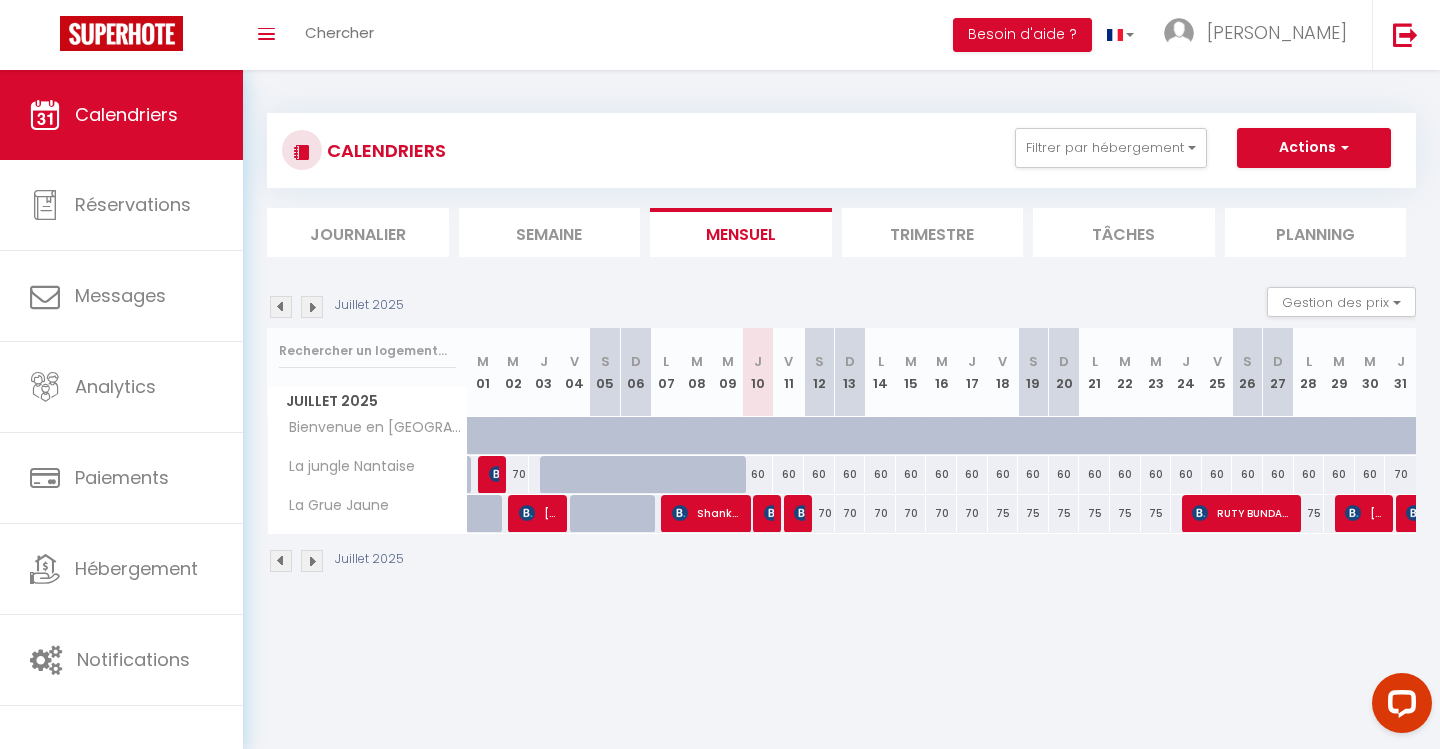 click on "[PERSON_NAME]" at bounding box center [769, 513] 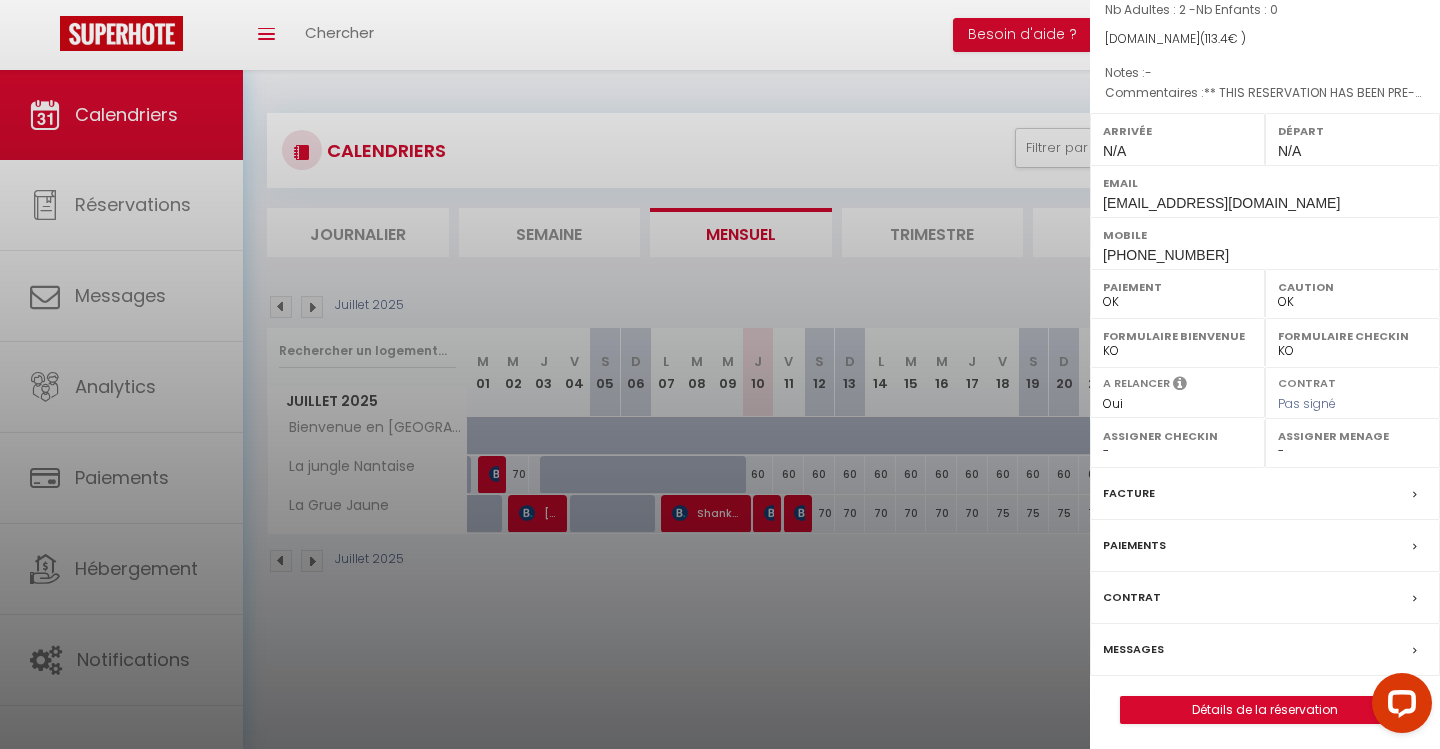 scroll, scrollTop: 177, scrollLeft: 0, axis: vertical 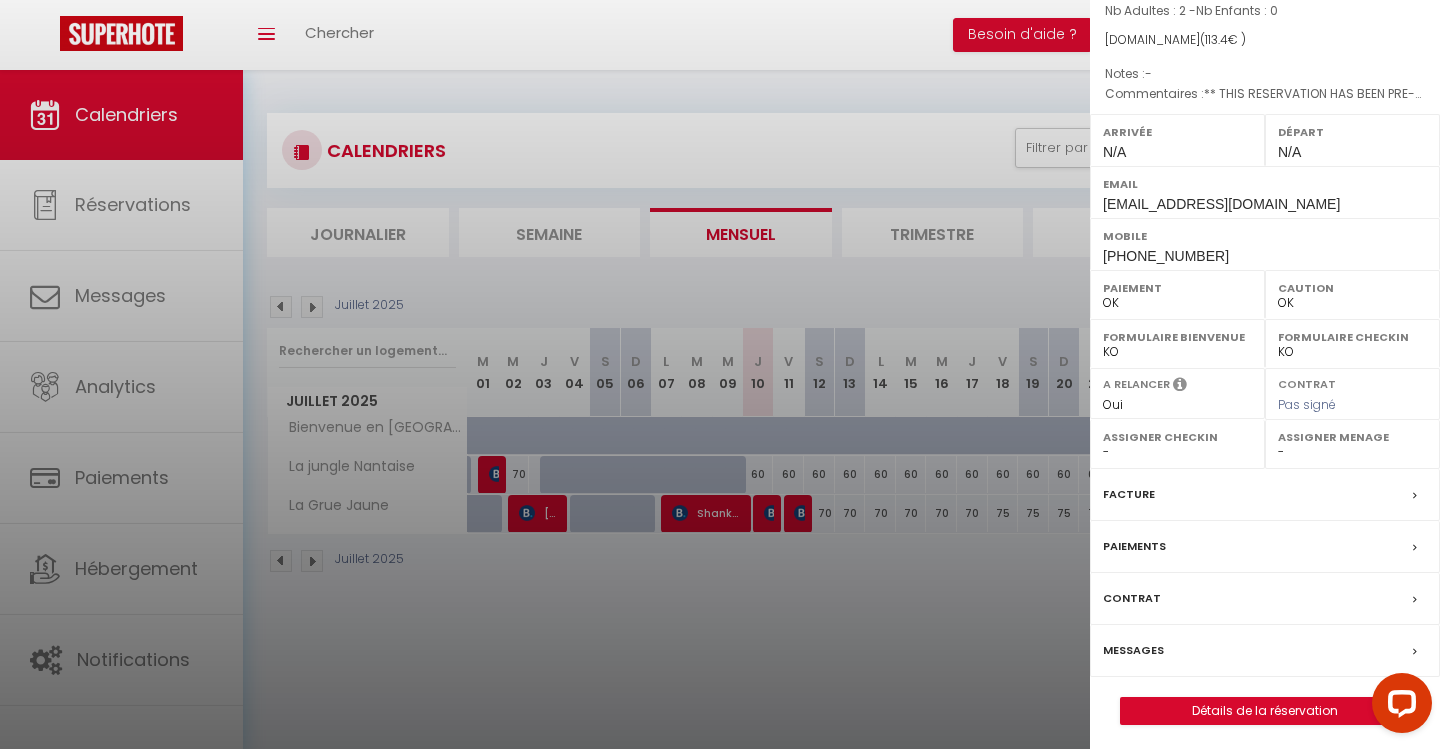 click on "Messages" at bounding box center (1133, 650) 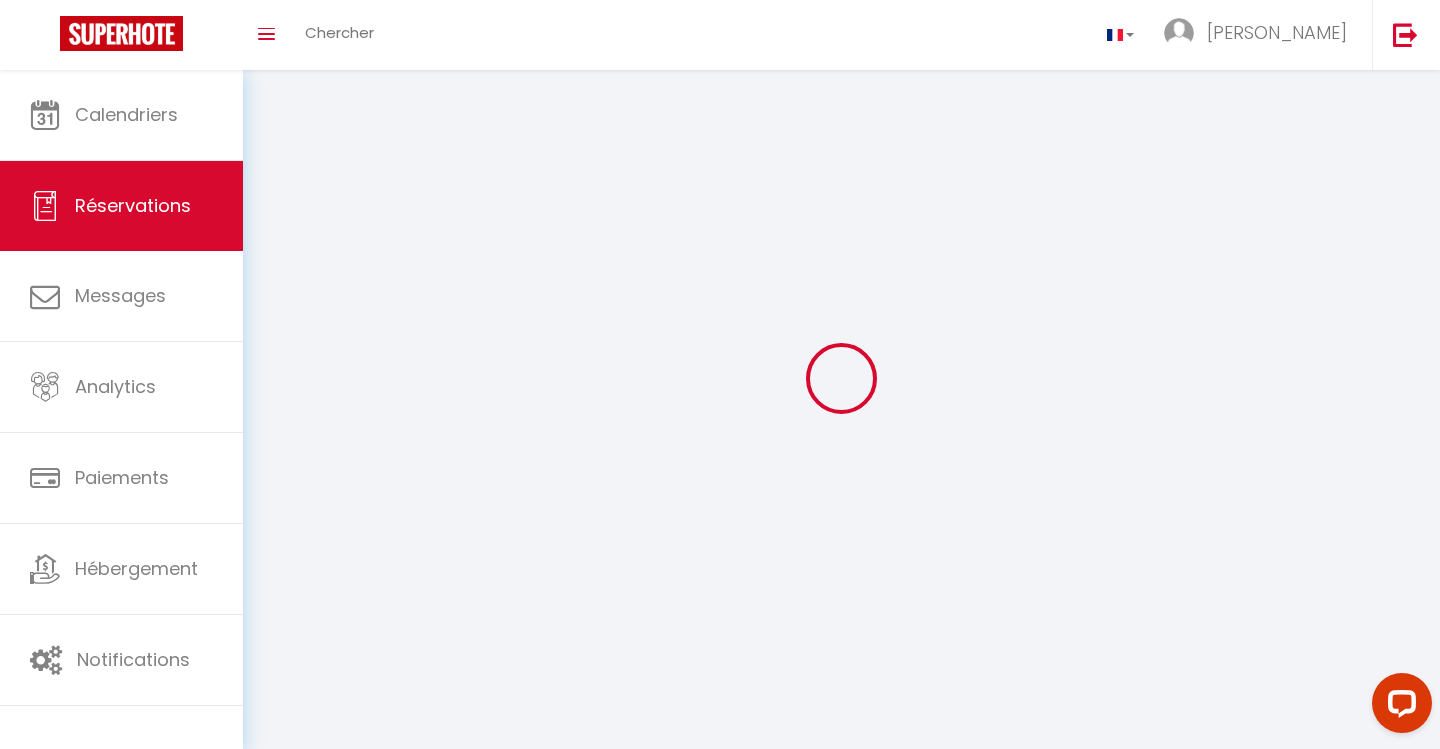 select 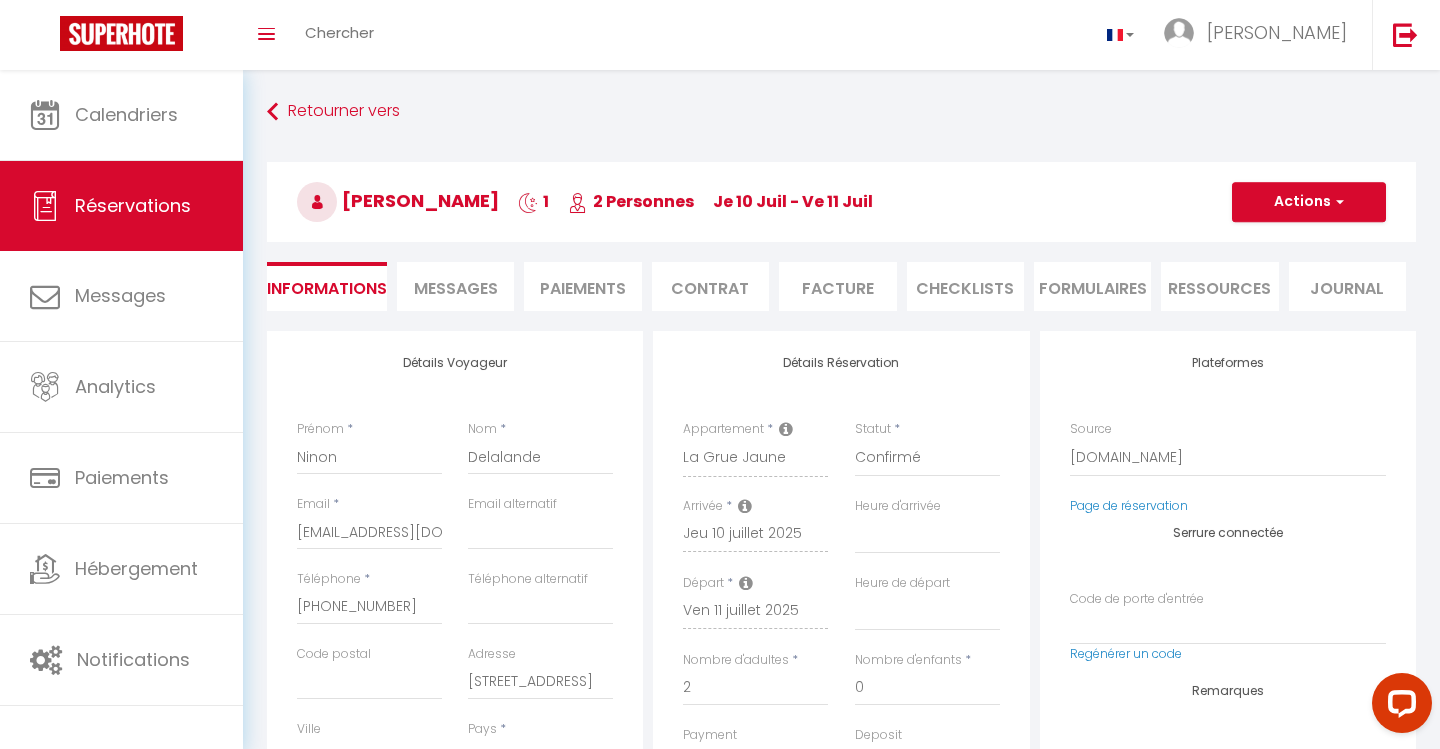 select 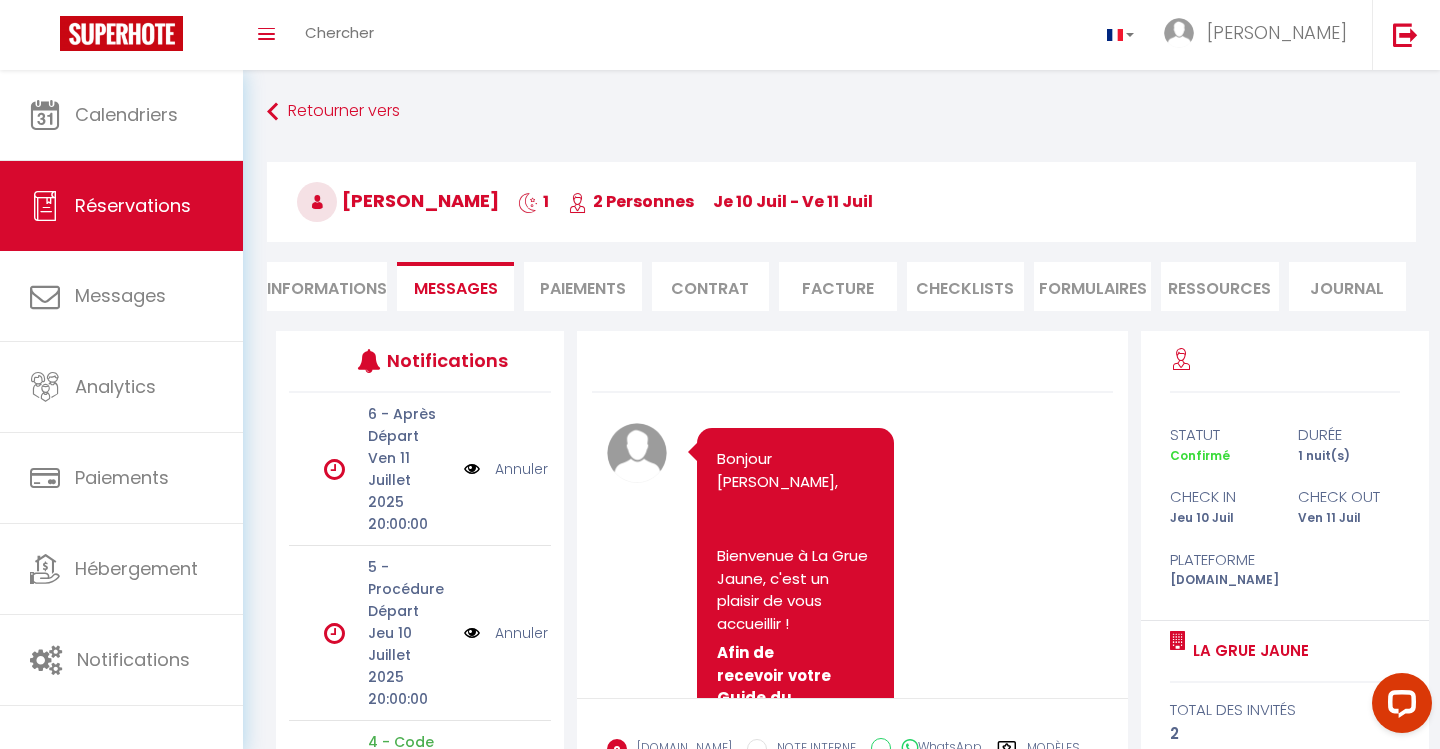 scroll, scrollTop: 3692, scrollLeft: 0, axis: vertical 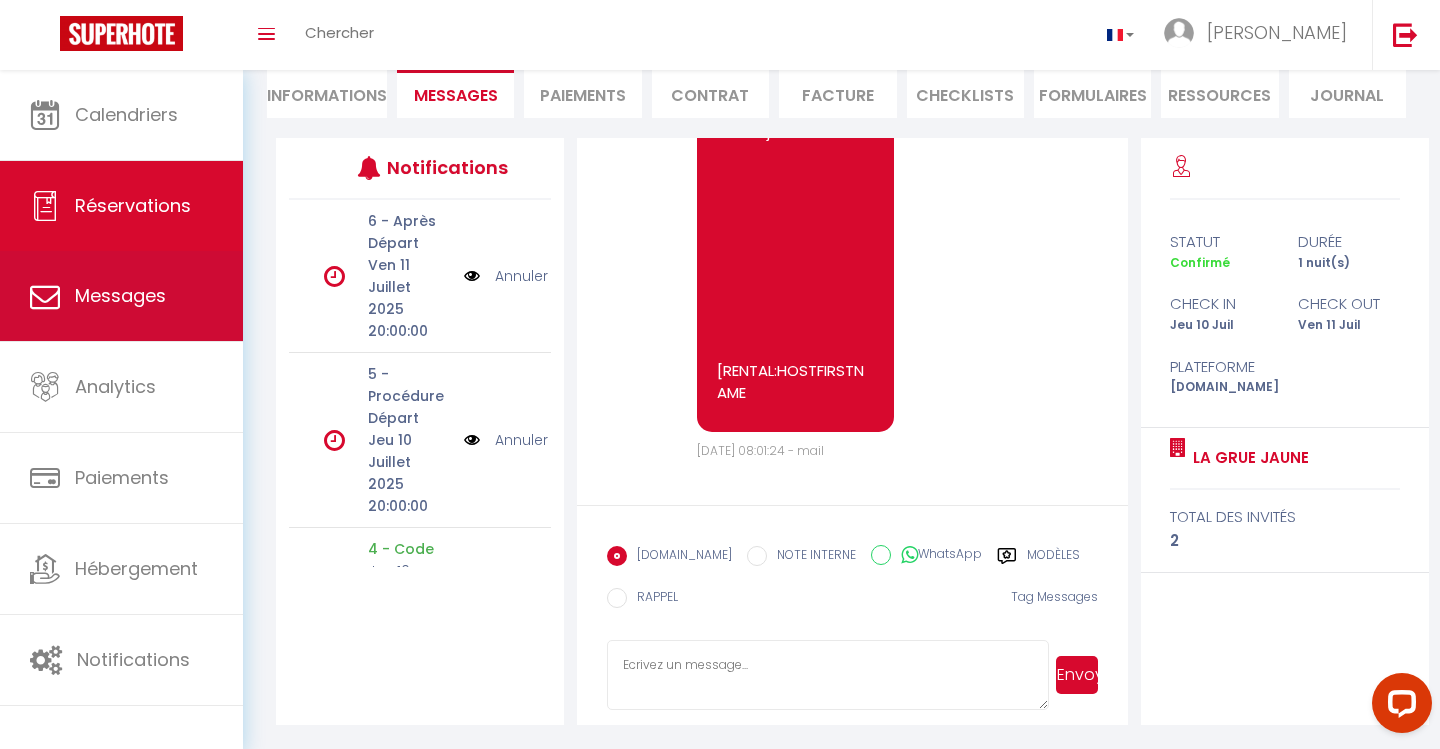 click on "Messages" at bounding box center (120, 295) 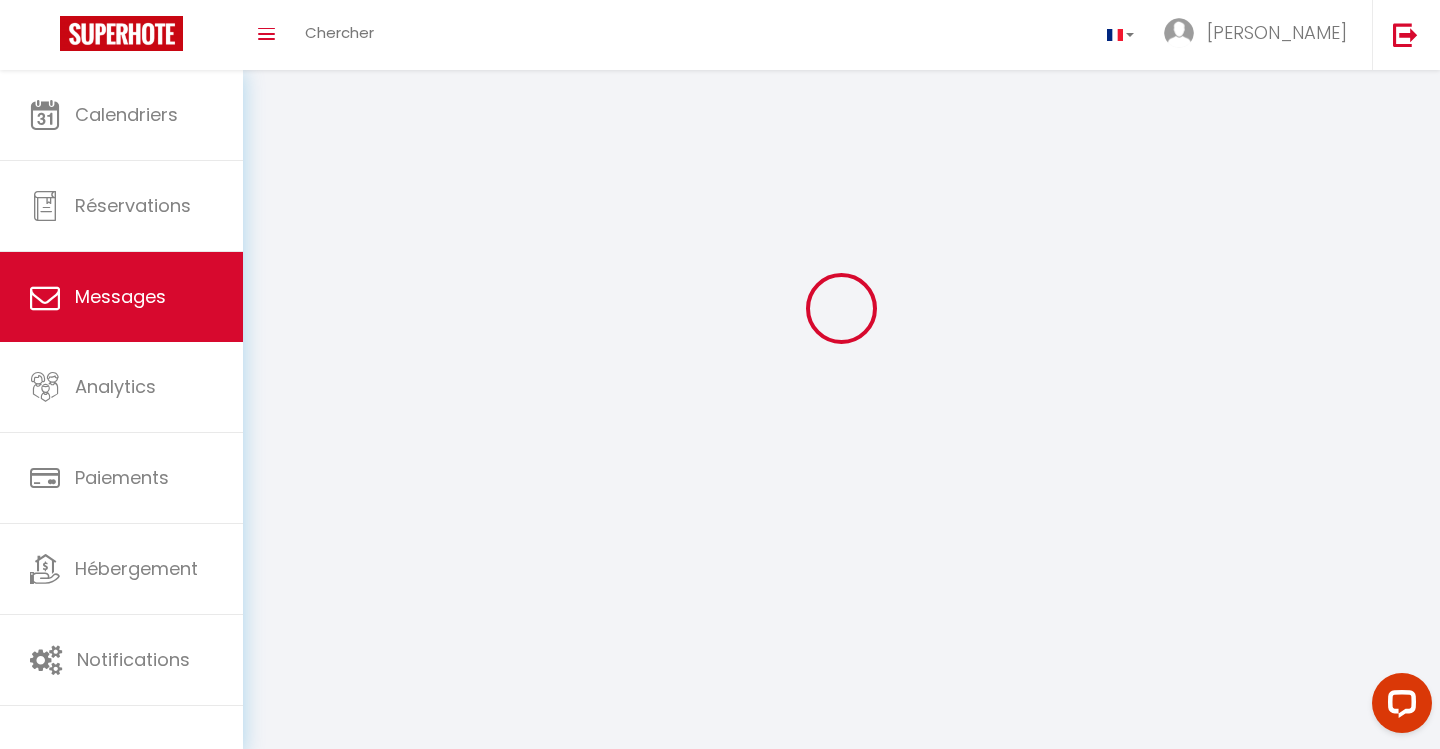 scroll, scrollTop: 0, scrollLeft: 0, axis: both 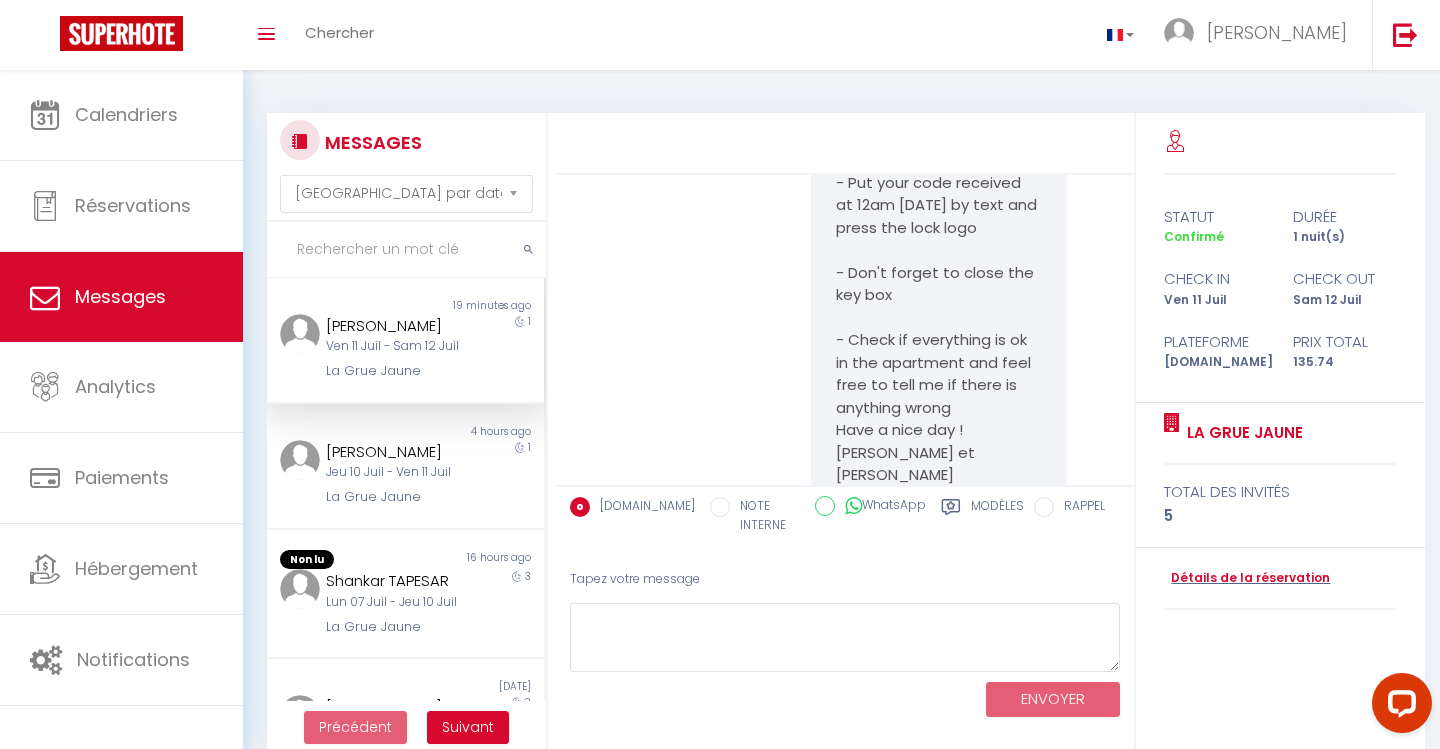 click on "La Grue Jaune" at bounding box center (393, 371) 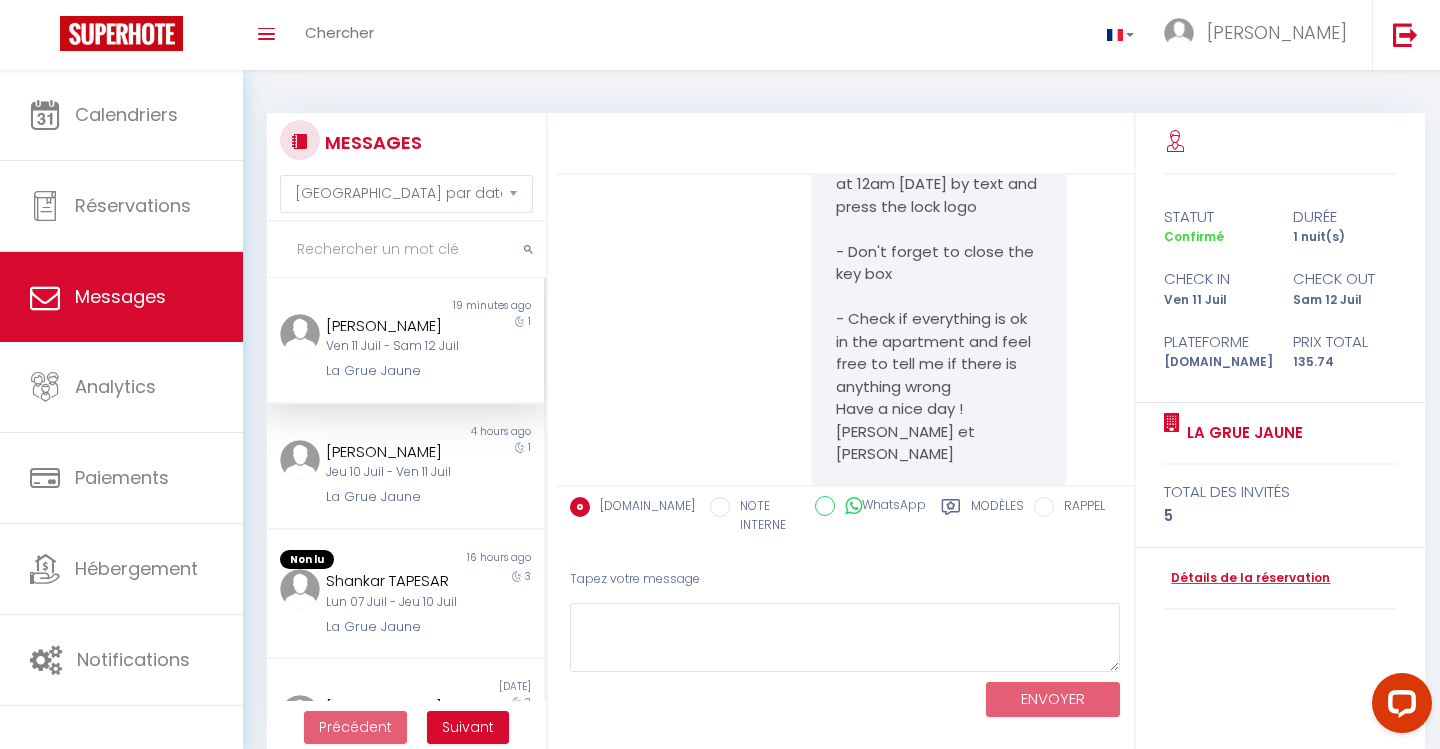 scroll, scrollTop: 1862, scrollLeft: 0, axis: vertical 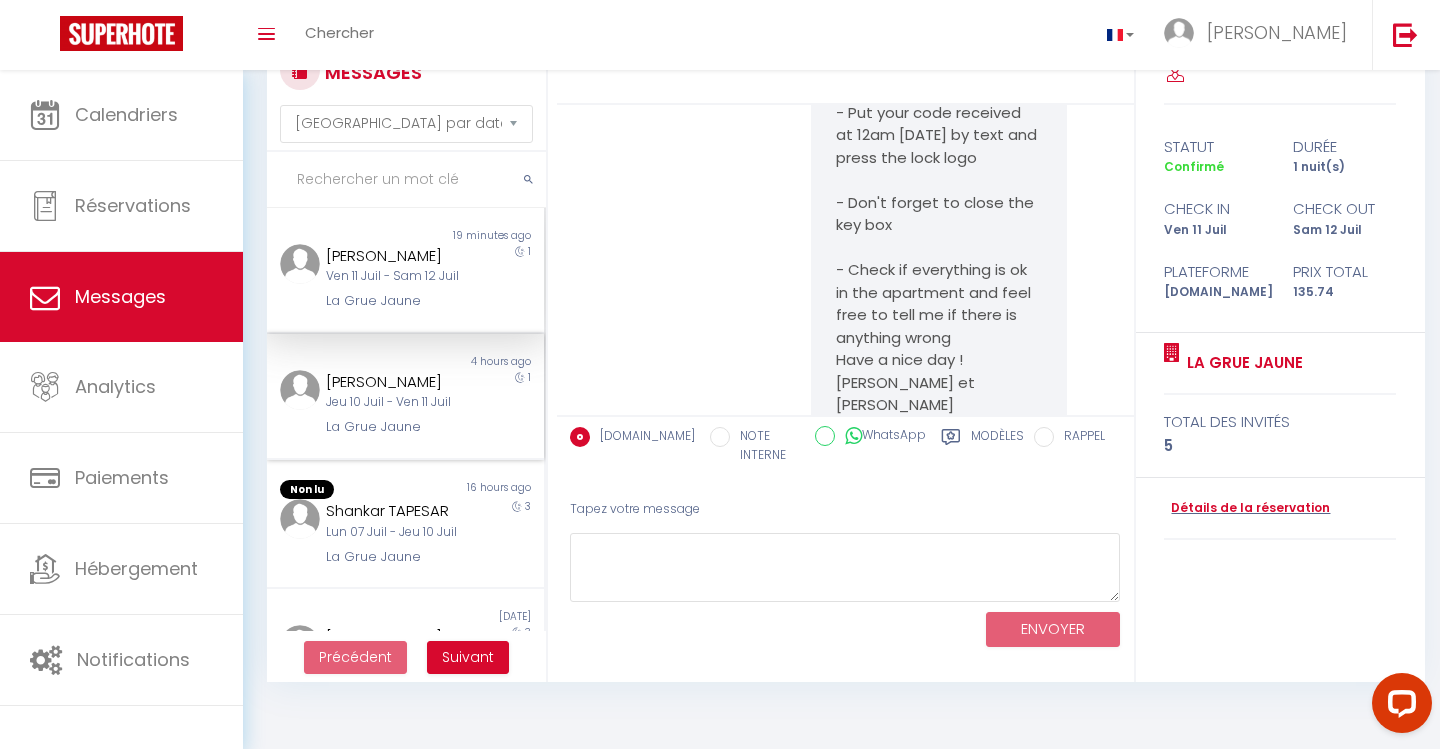 click on "Jeu 10 Juil - Ven 11 Juil" at bounding box center (393, 402) 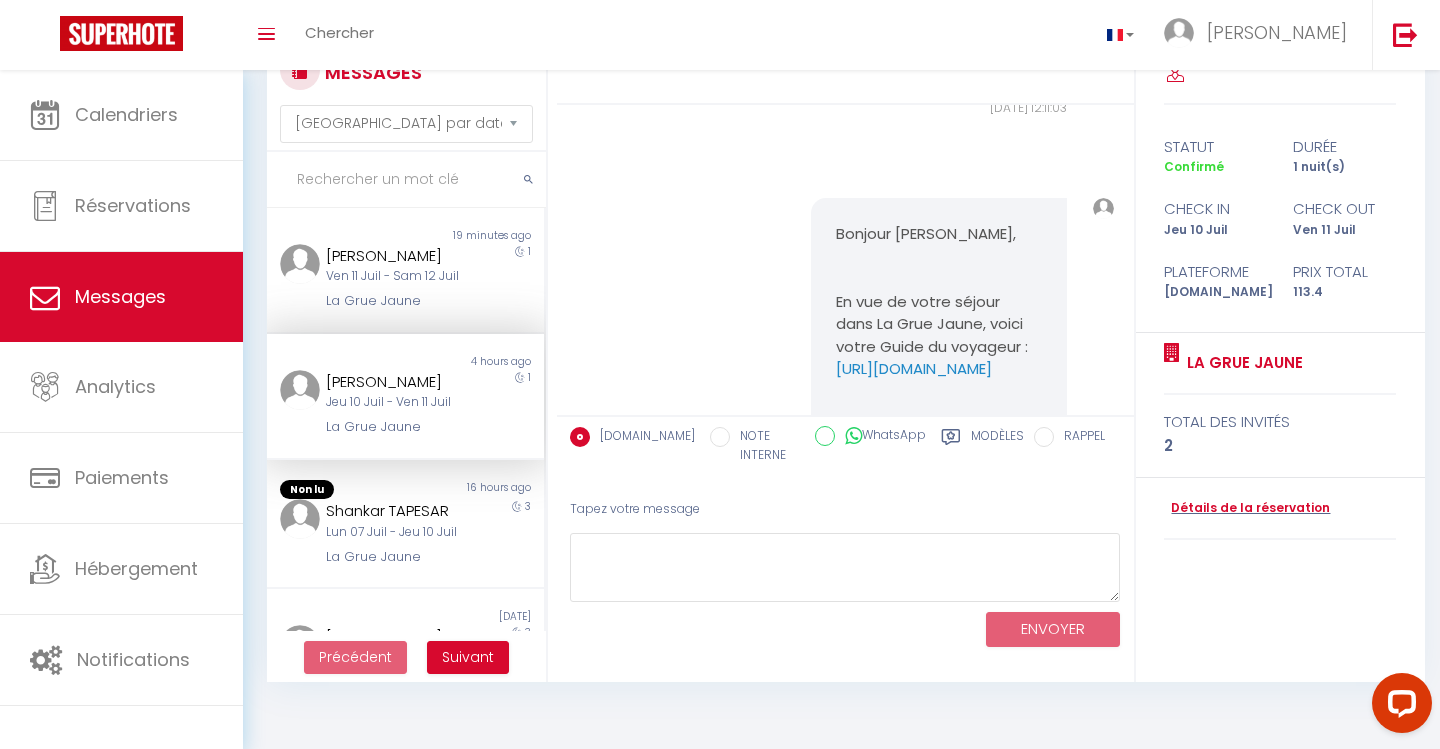 scroll, scrollTop: 3006, scrollLeft: 0, axis: vertical 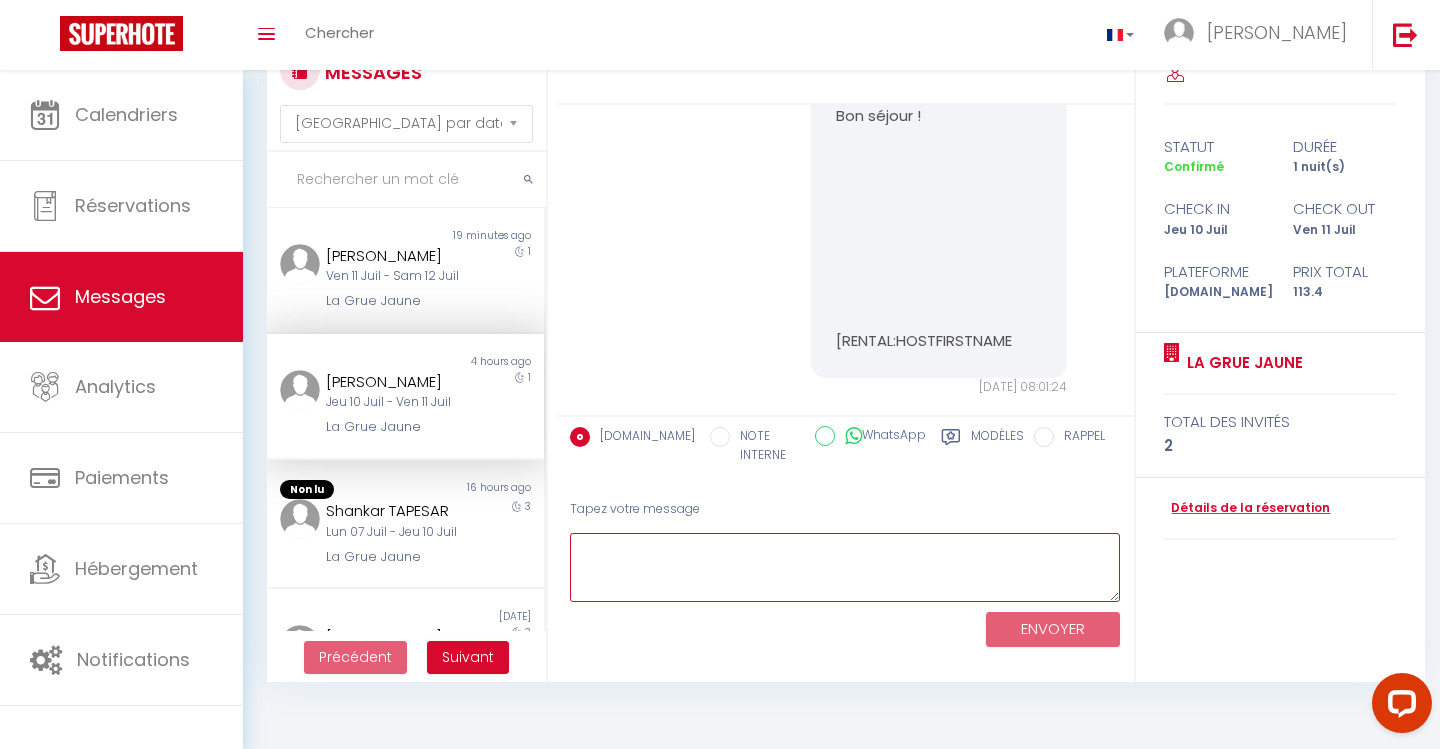 click at bounding box center [845, 567] 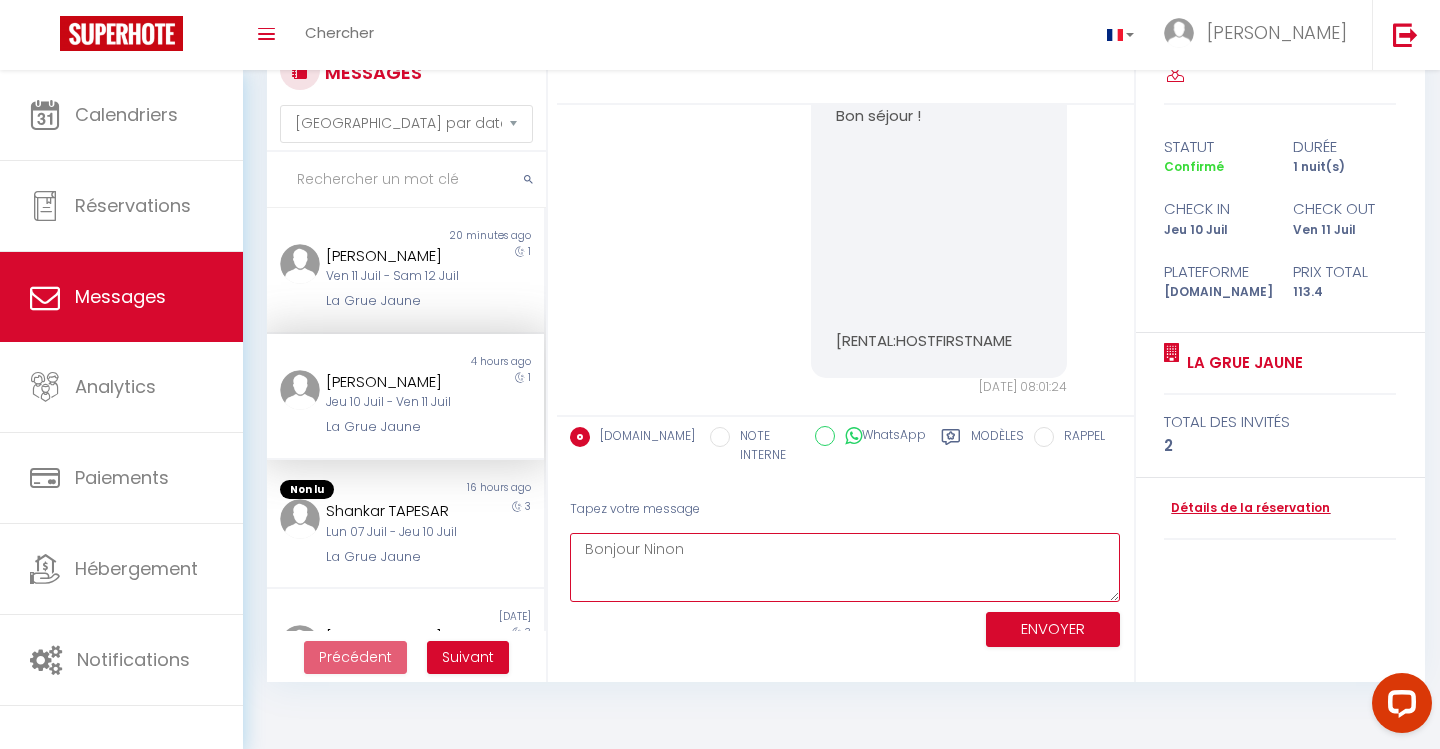 type on "Bonjour Ninon" 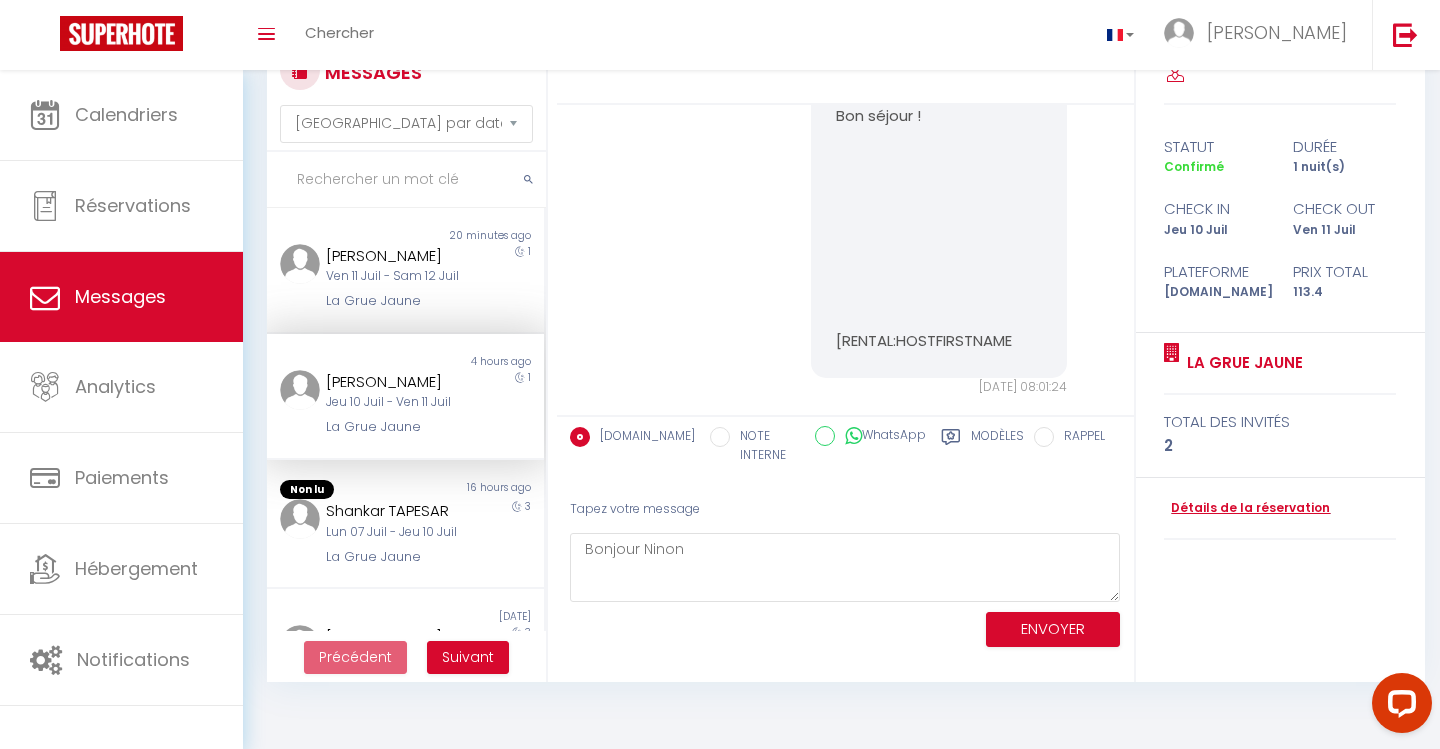 click on "Détails de la réservation" at bounding box center (1247, 508) 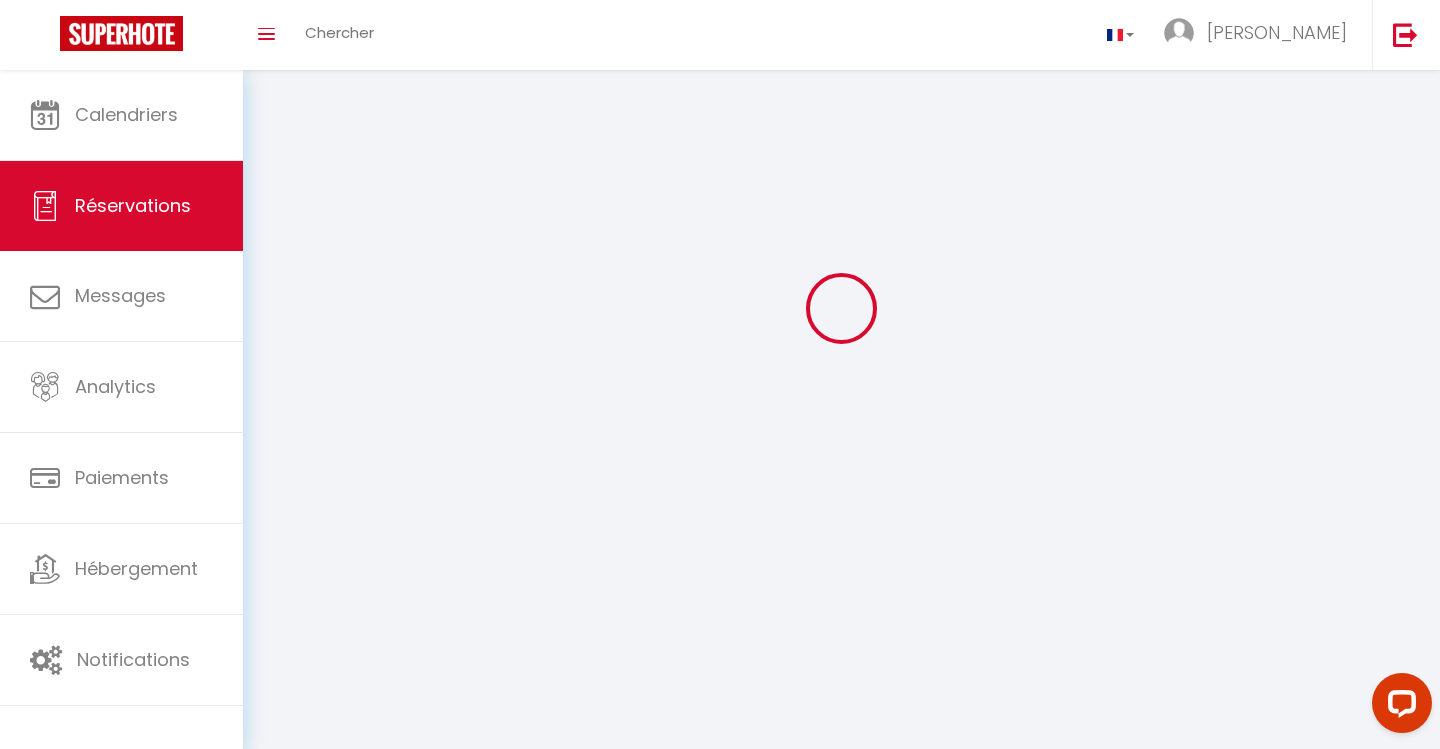 scroll, scrollTop: 0, scrollLeft: 0, axis: both 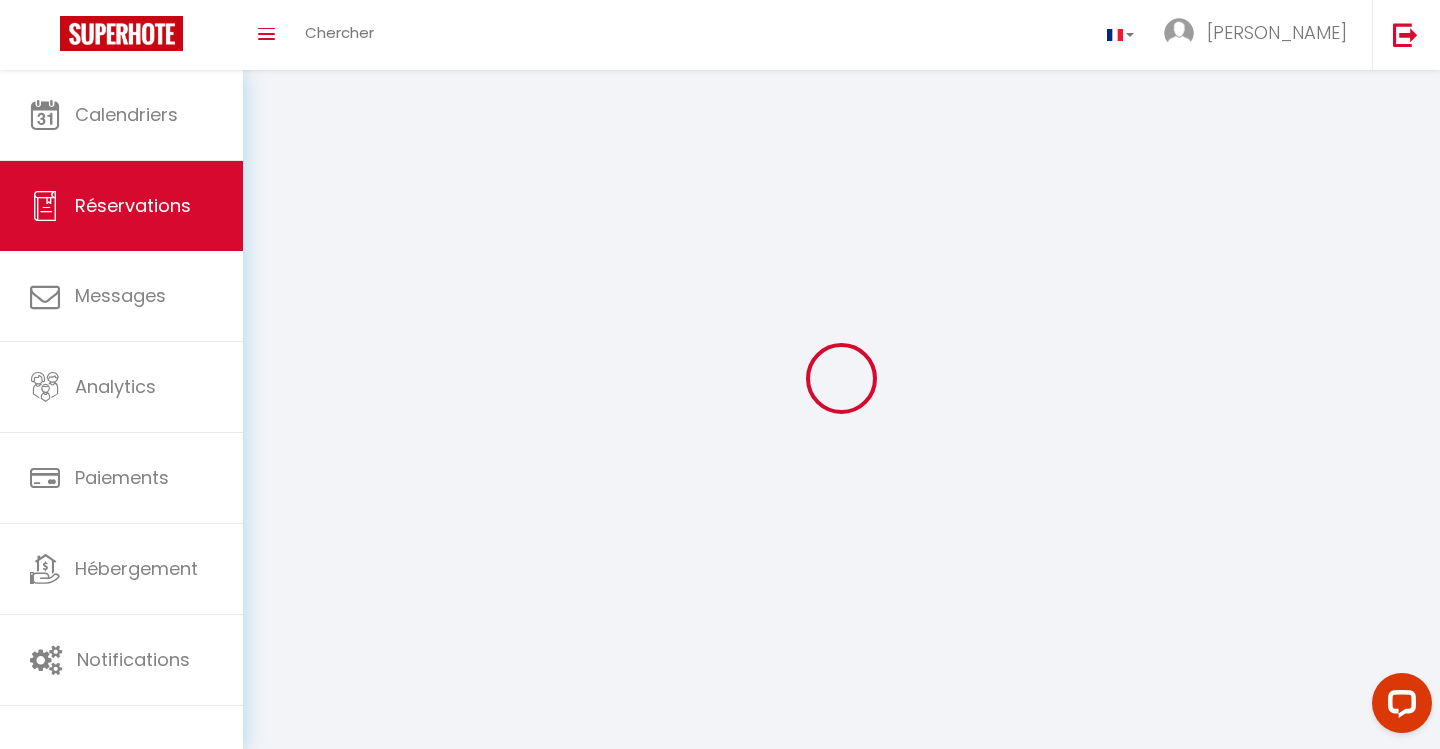 type on "Ninon" 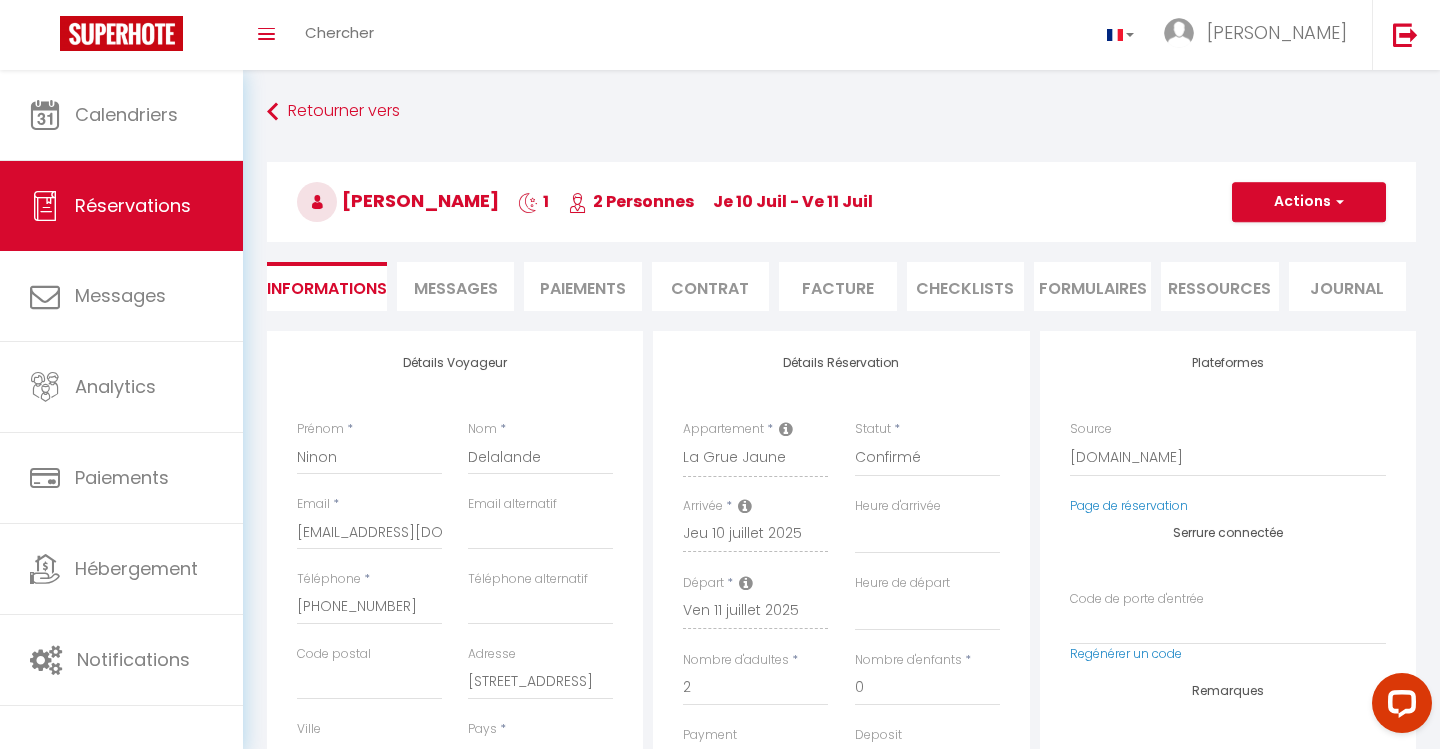 select 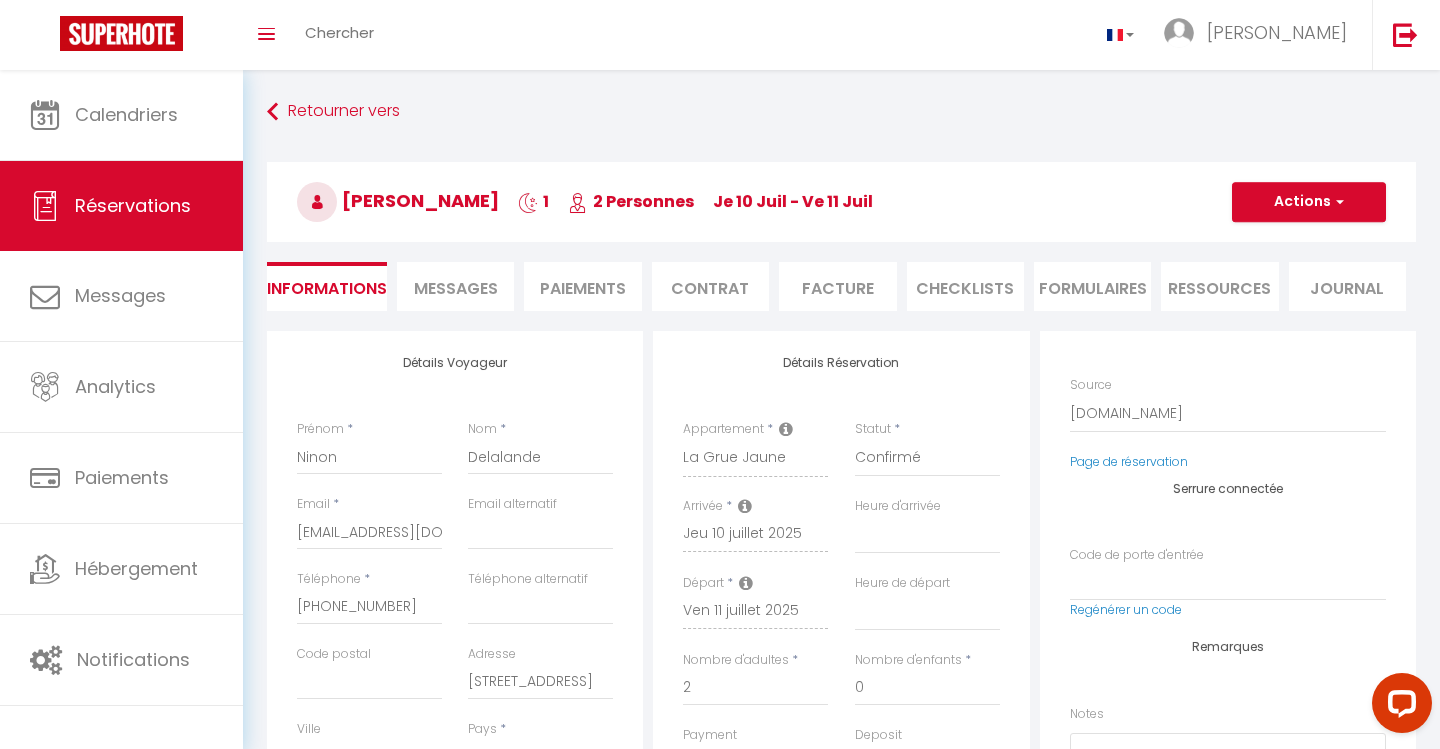scroll, scrollTop: 36, scrollLeft: 0, axis: vertical 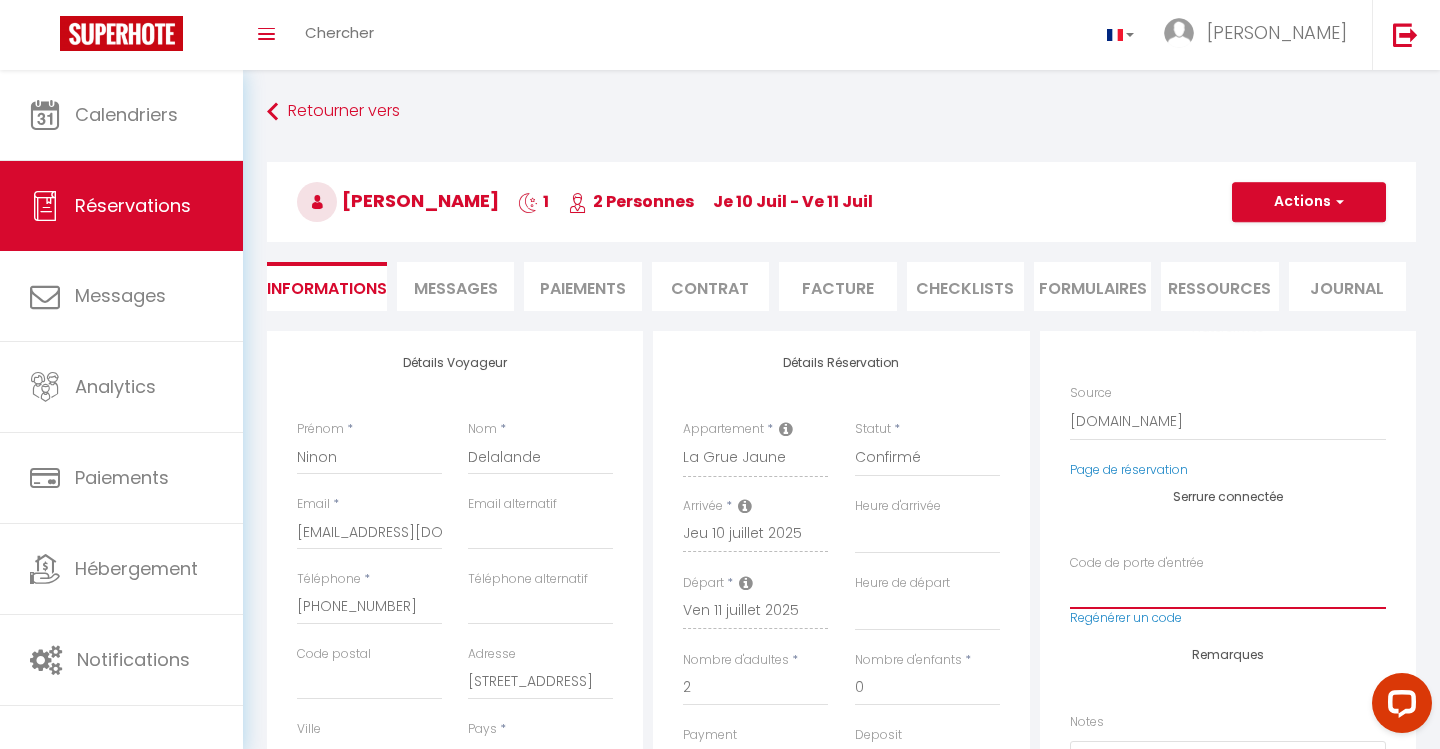 click on "Code de porte d'entrée" at bounding box center [1228, 591] 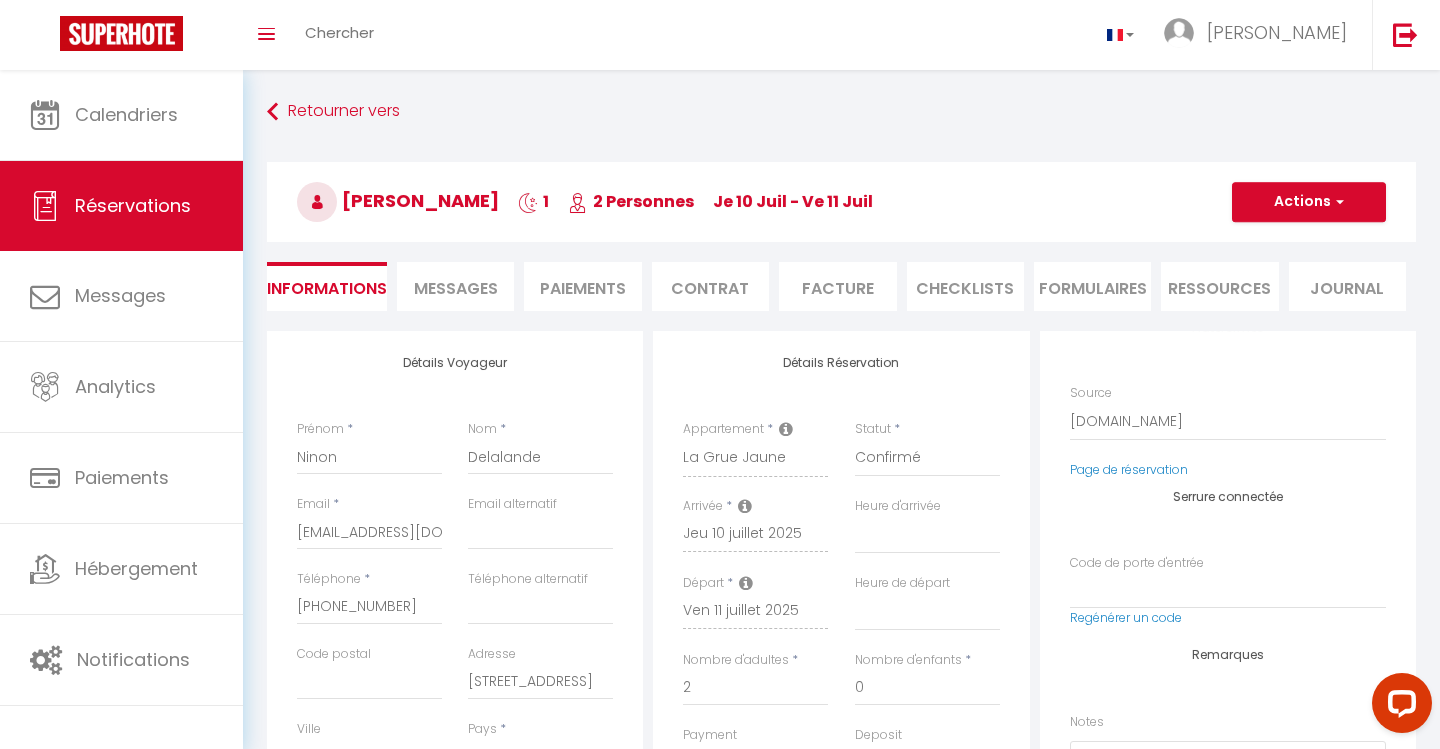 click on "Serrure connectée   Code de porte d'entrée     Regénérer un code" at bounding box center [1228, 569] 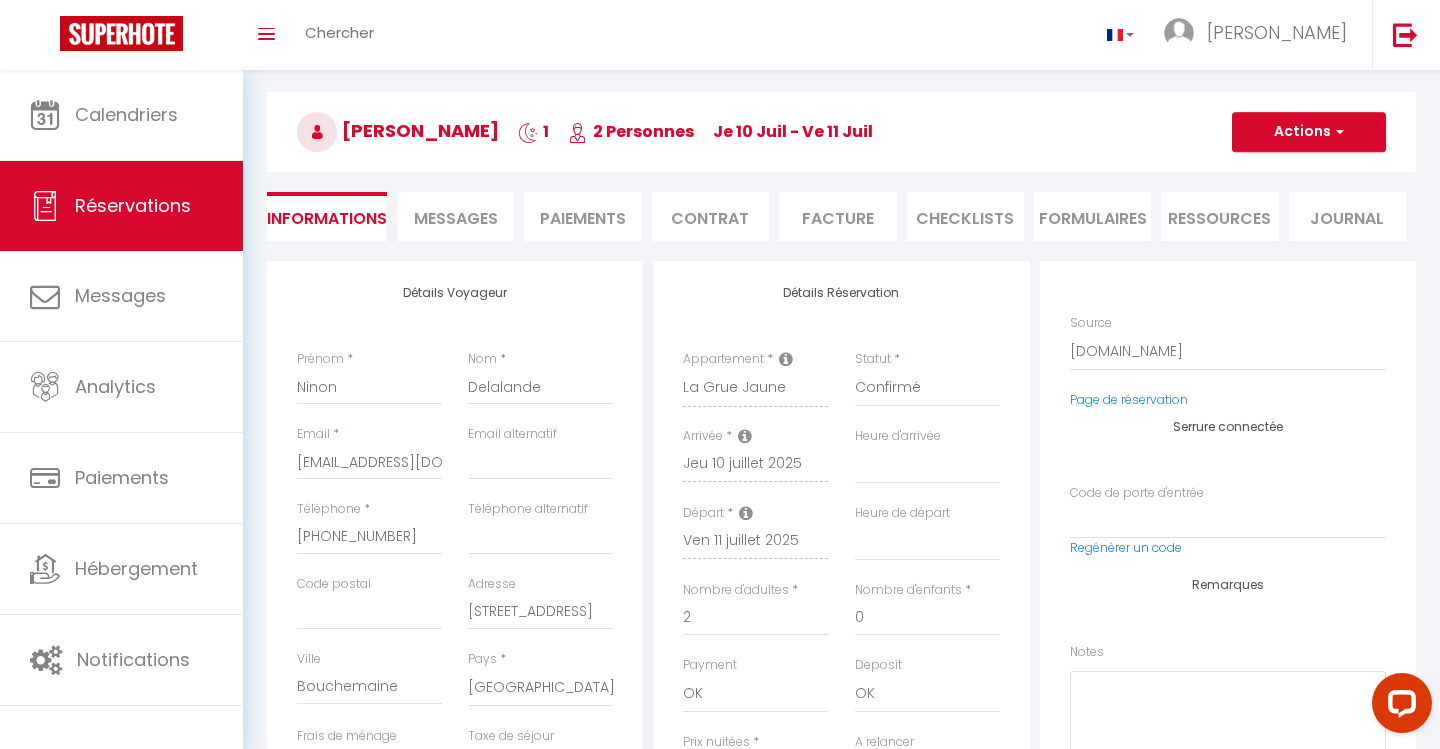 select on "message" 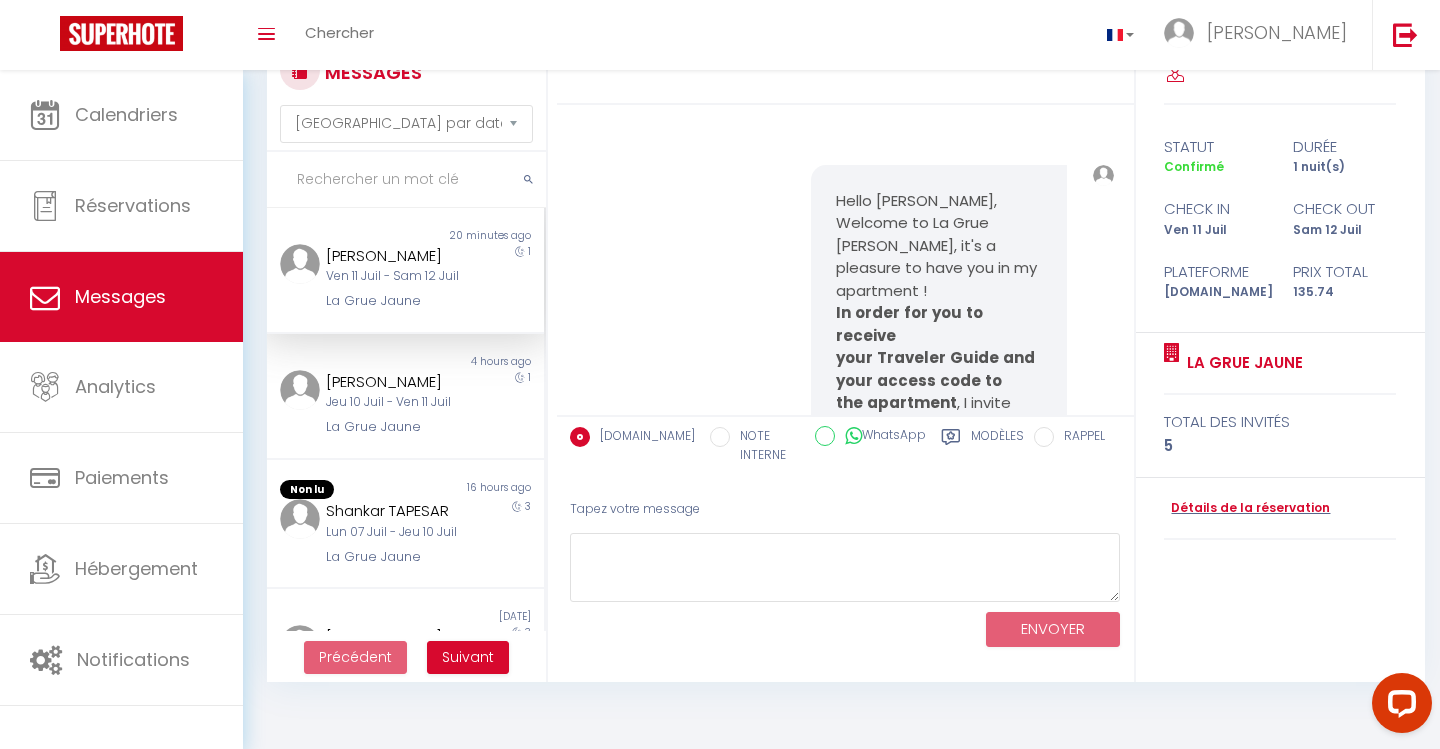 scroll, scrollTop: 1862, scrollLeft: 0, axis: vertical 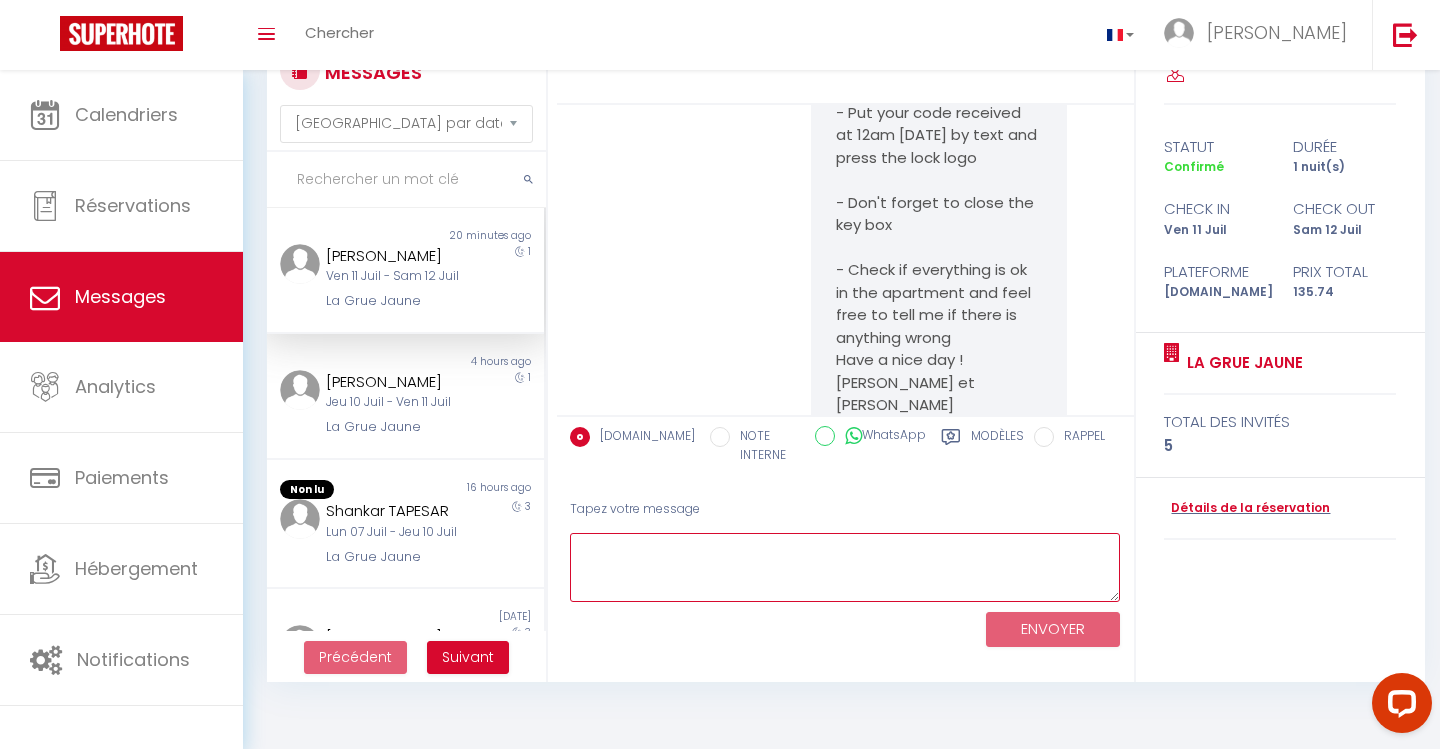 click at bounding box center [845, 567] 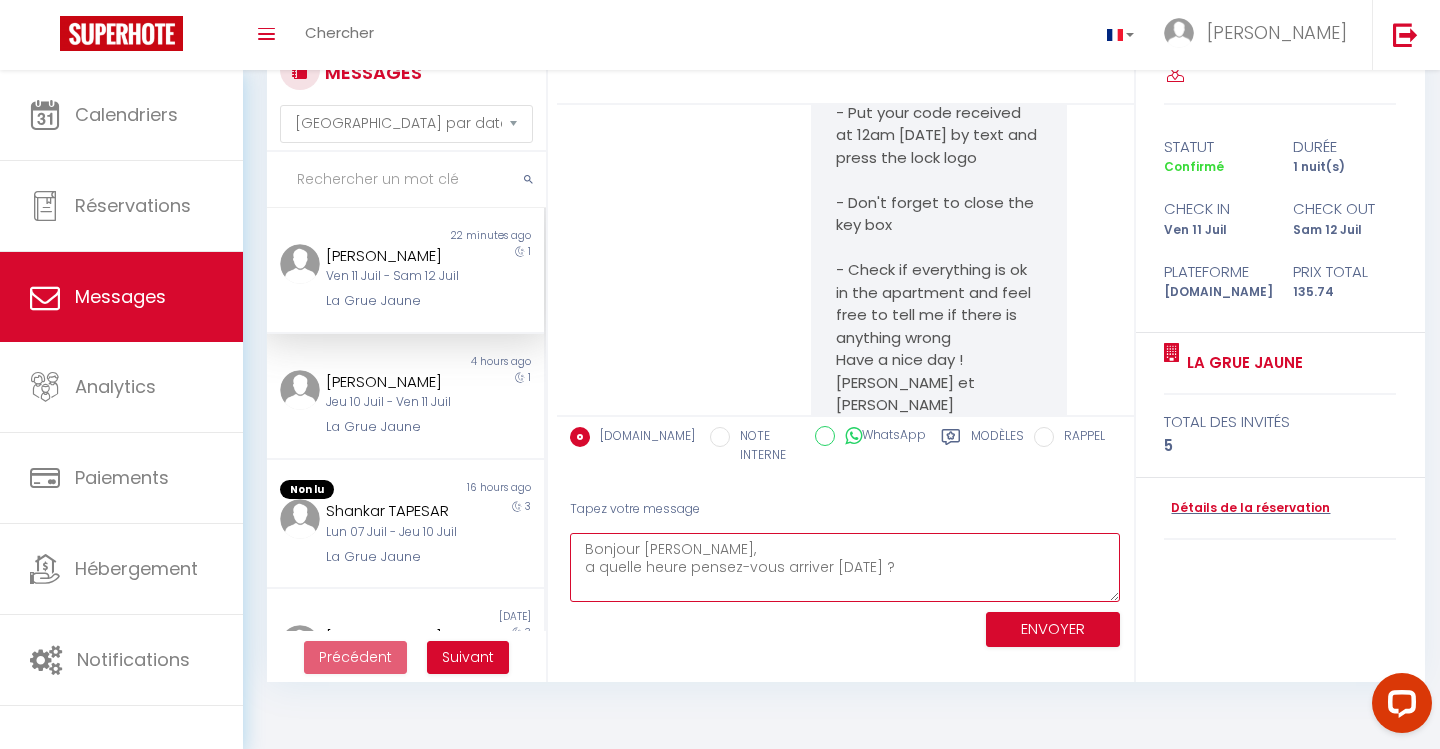 type on "Bonjour [PERSON_NAME],
a quelle heure pensez-vous arriver [DATE] ?" 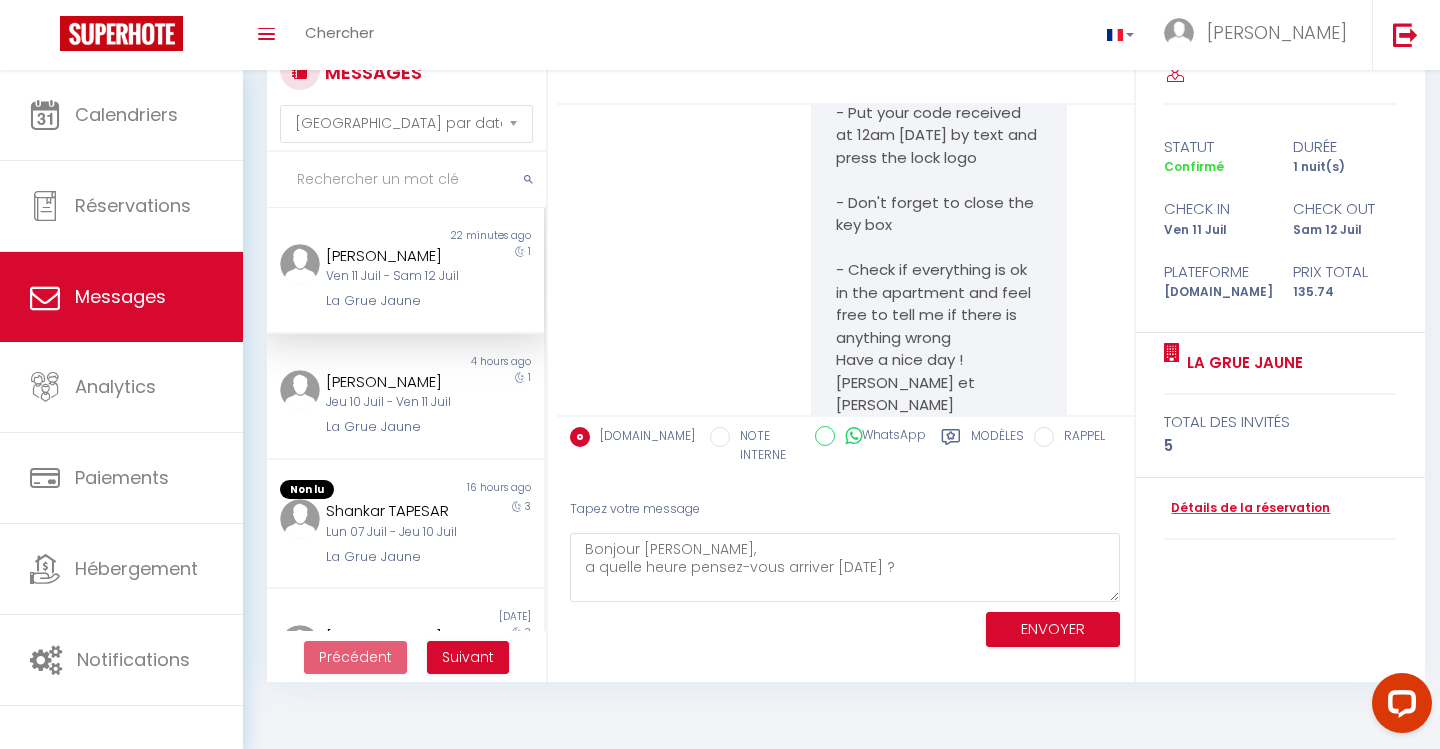 click on "ENVOYER" at bounding box center (1053, 629) 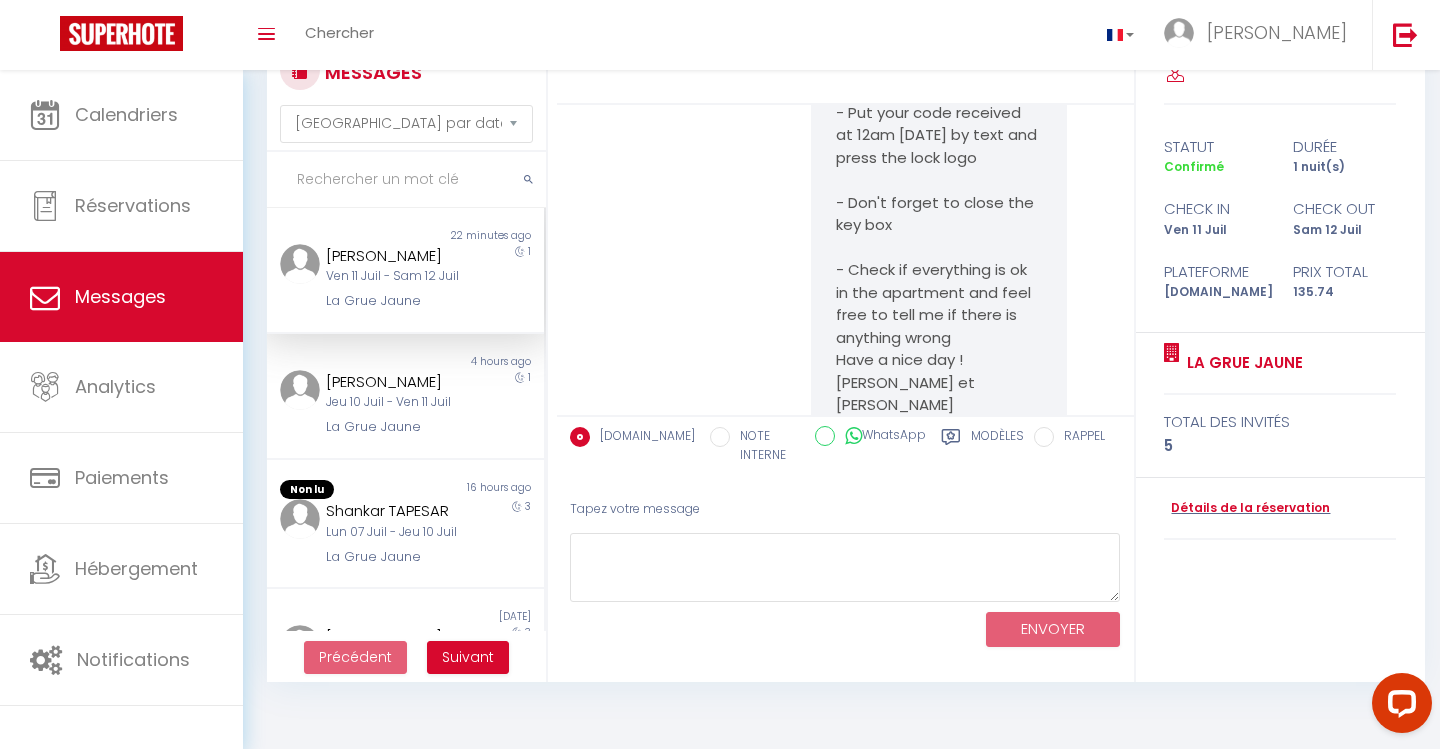 scroll, scrollTop: 2076, scrollLeft: 0, axis: vertical 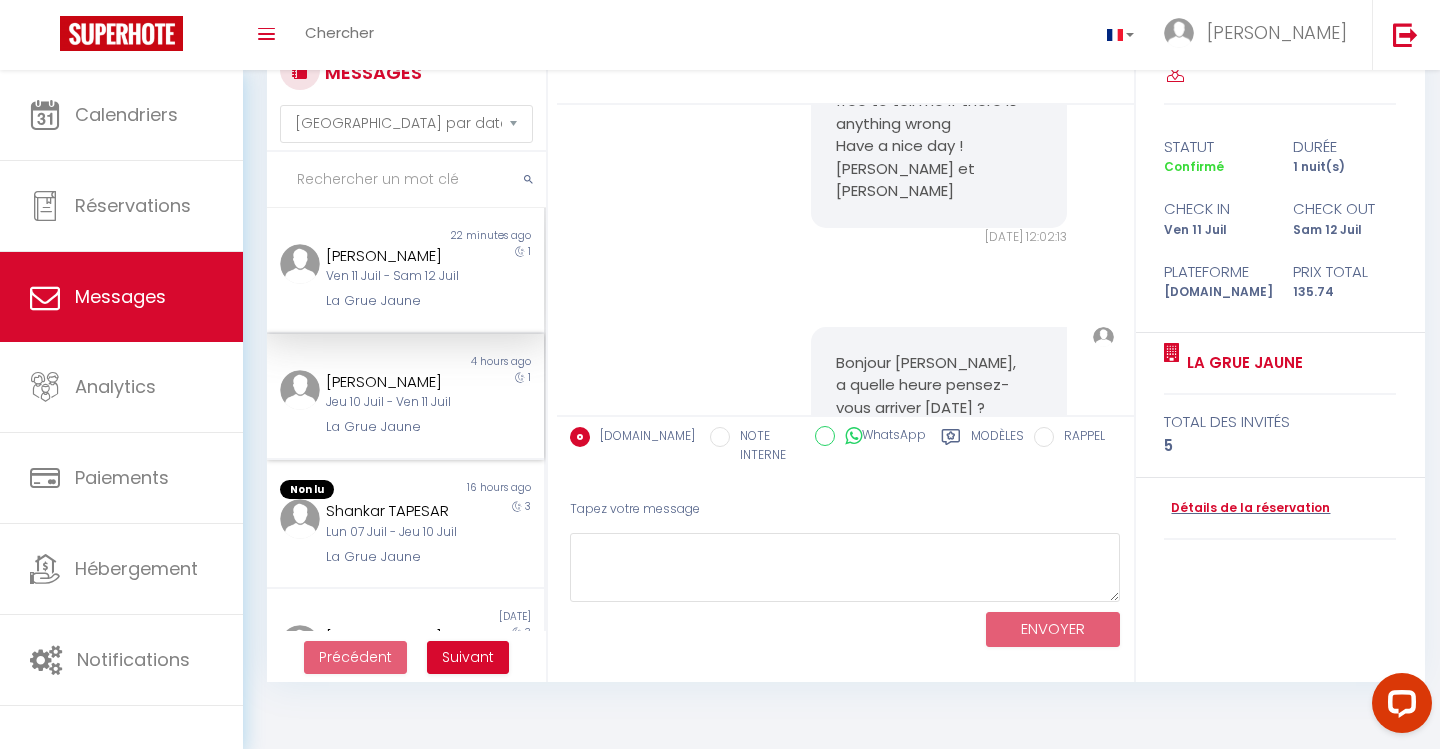 click on "[PERSON_NAME]" at bounding box center [393, 382] 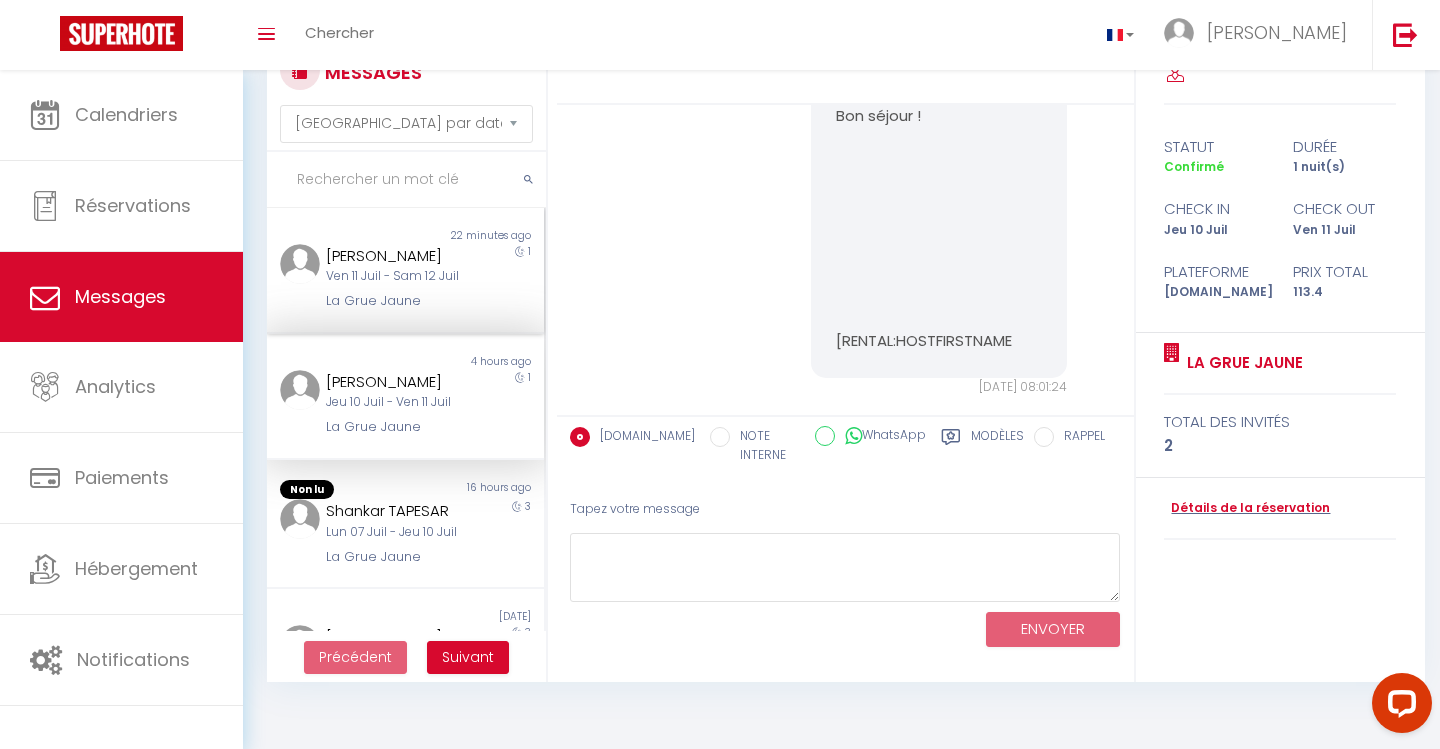 click on "[PERSON_NAME]" at bounding box center [393, 256] 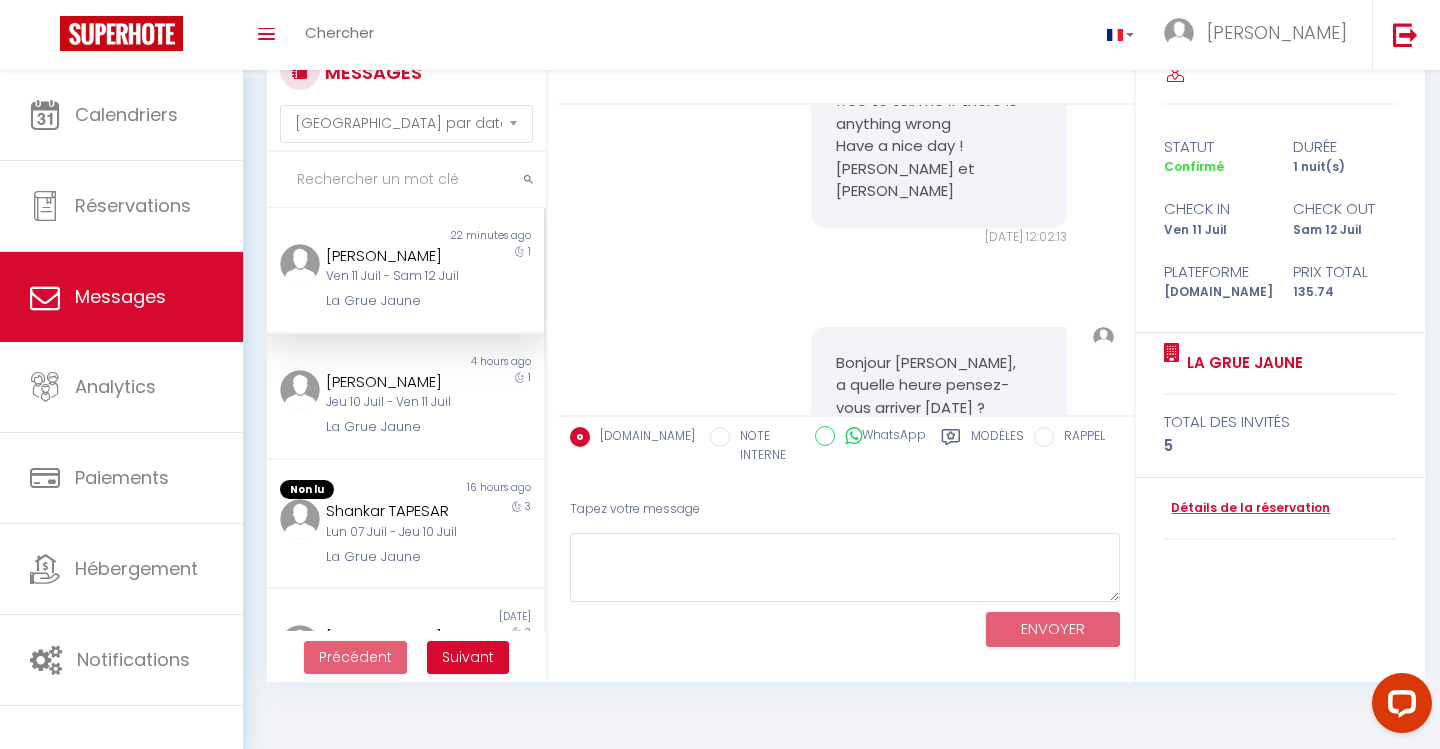 click on "Bonjour [PERSON_NAME],
a quelle heure pensez-vous arriver [DATE] ?" at bounding box center (938, 386) 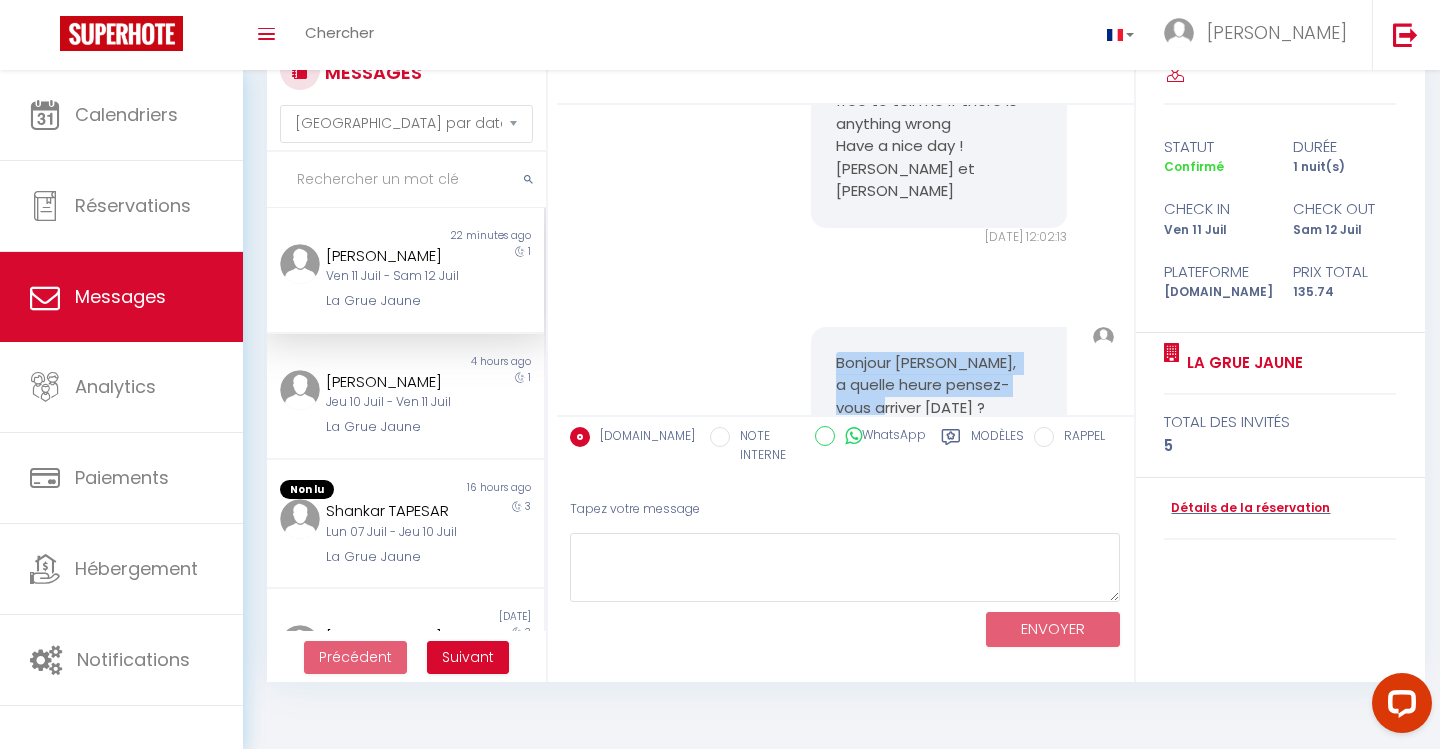 drag, startPoint x: 942, startPoint y: 309, endPoint x: 868, endPoint y: 226, distance: 111.19802 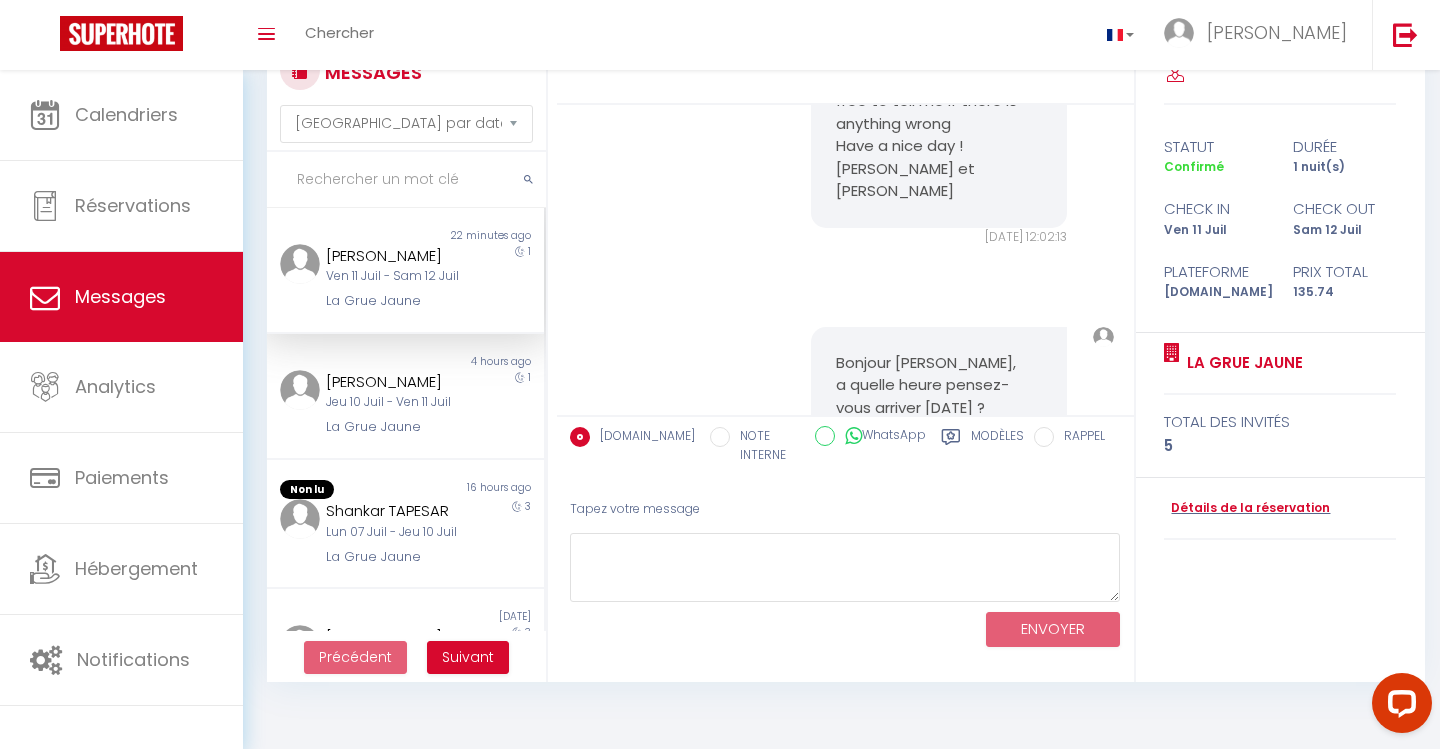 click on "Bonjour [PERSON_NAME],
a quelle heure pensez-vous arriver [DATE] ?" at bounding box center [938, 386] 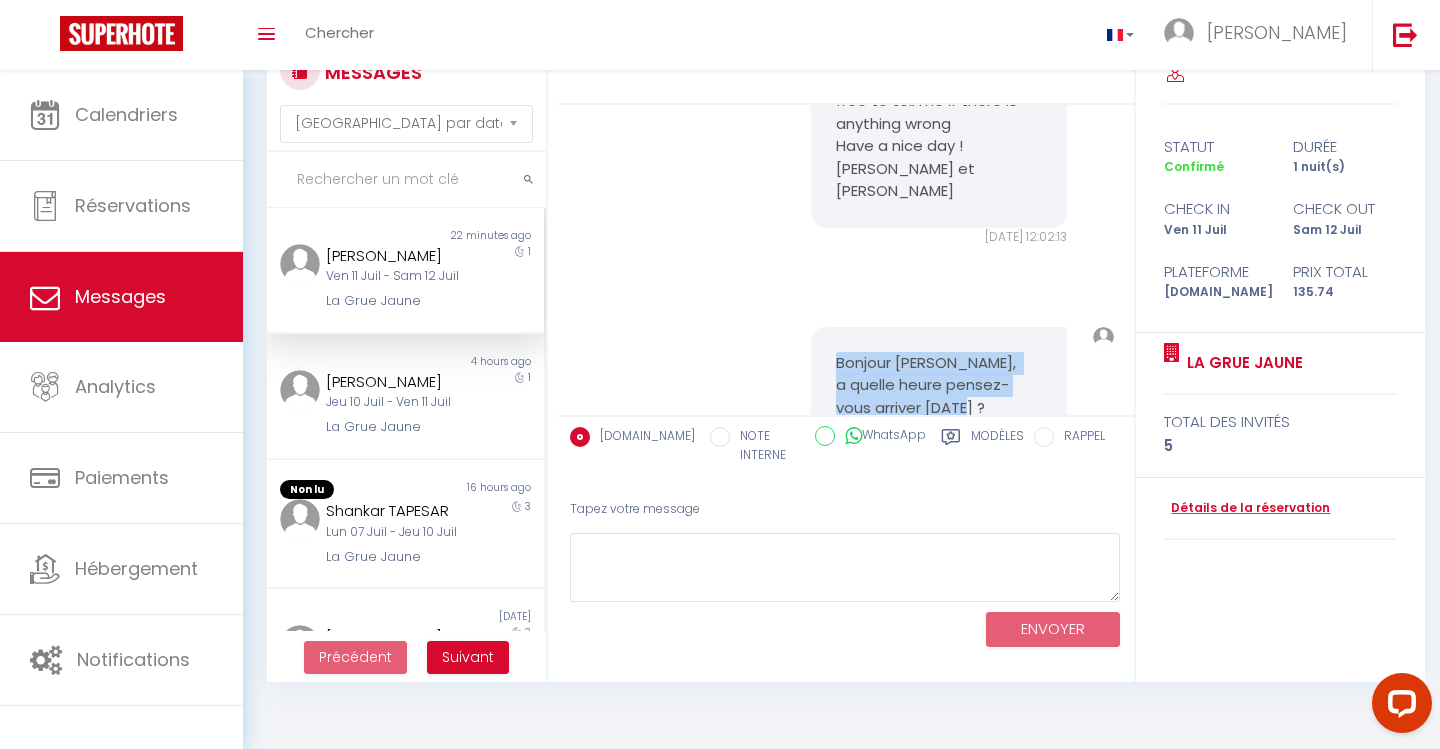 drag, startPoint x: 1021, startPoint y: 294, endPoint x: 809, endPoint y: 254, distance: 215.74059 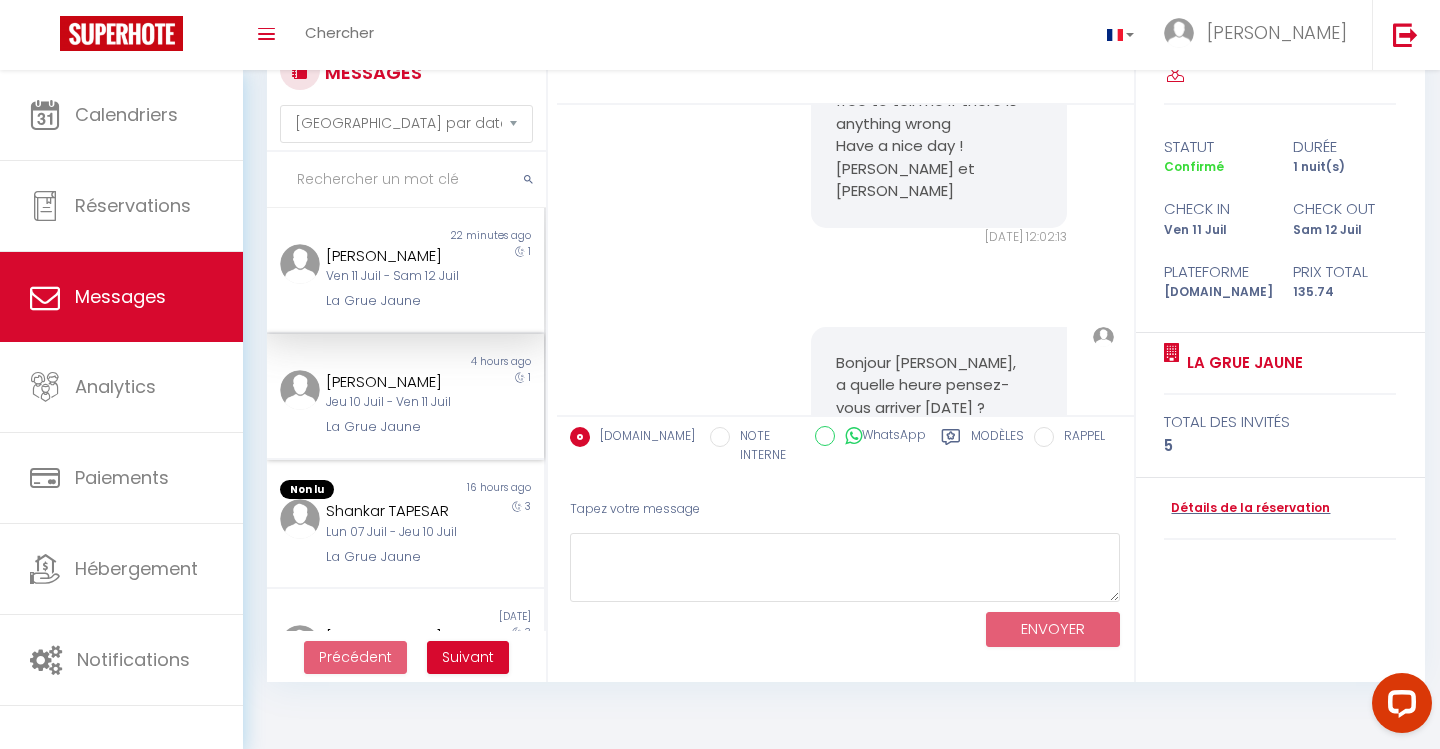 click on "Jeu 10 Juil - Ven 11 Juil" at bounding box center [393, 402] 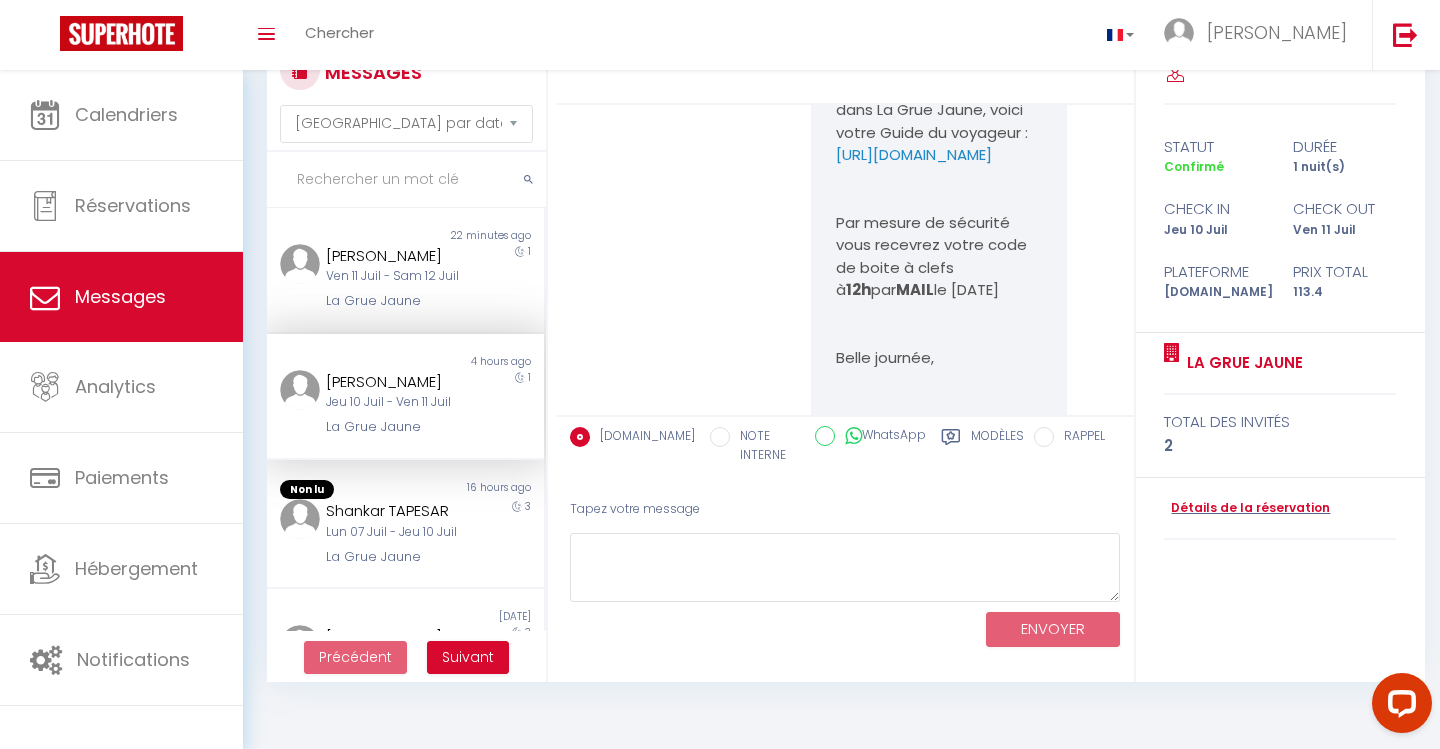 scroll, scrollTop: 3006, scrollLeft: 0, axis: vertical 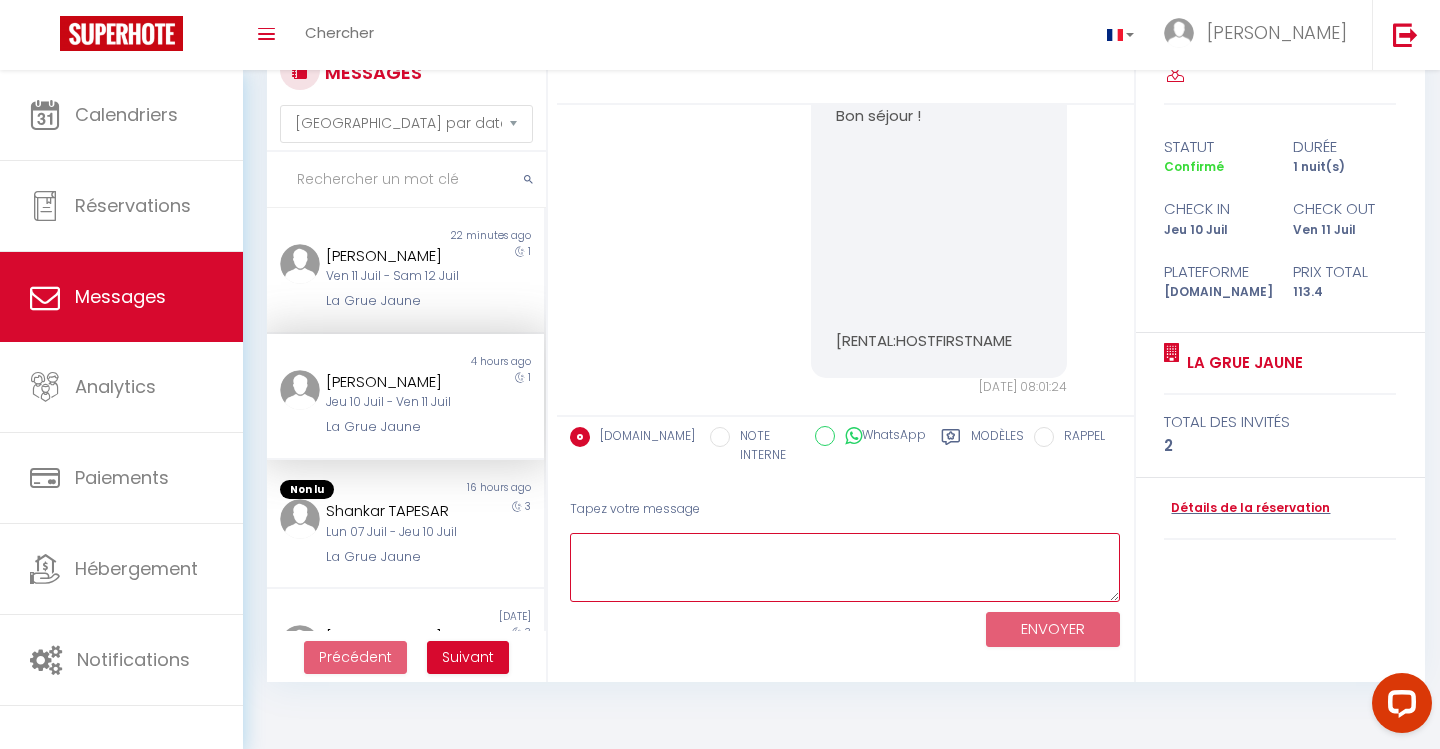 click at bounding box center (845, 567) 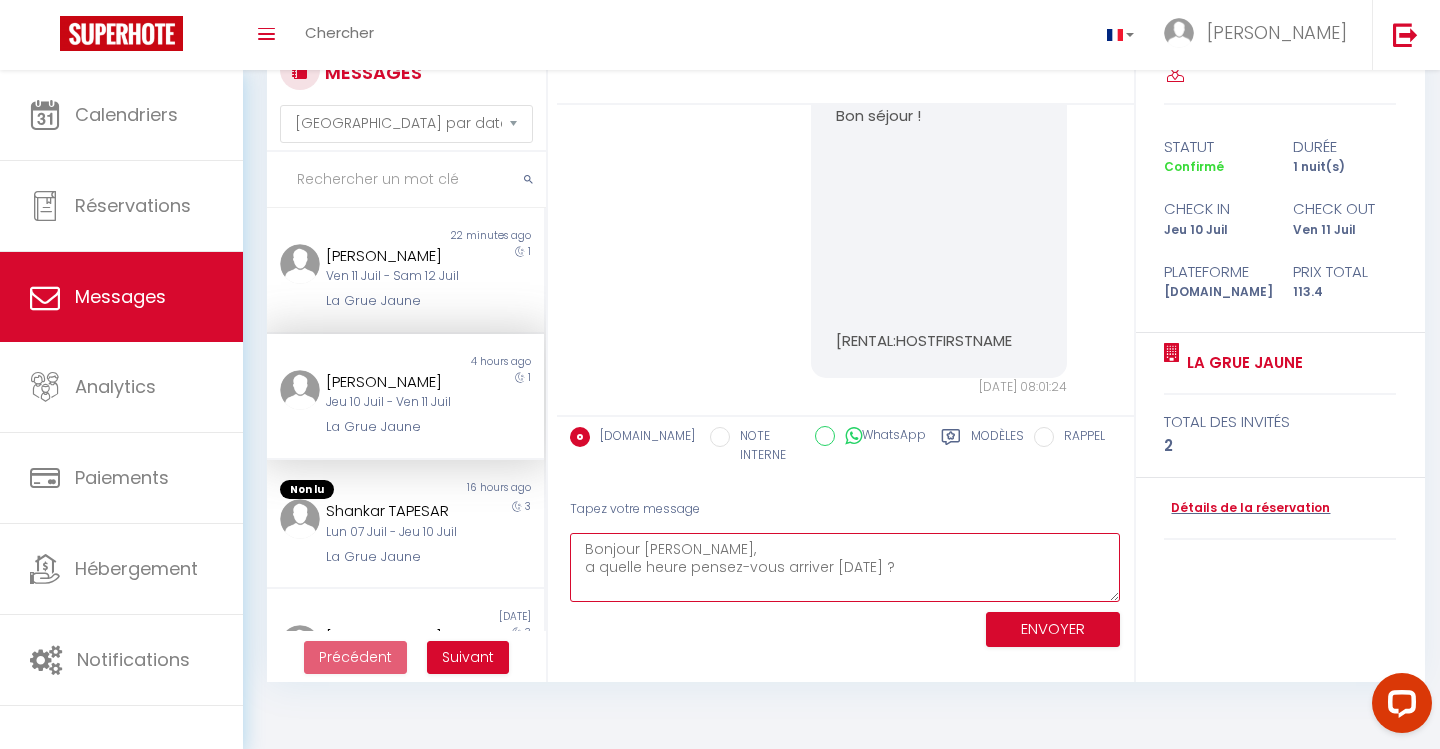 type on "Bonjour [PERSON_NAME],
a quelle heure pensez-vous arriver [DATE] ?" 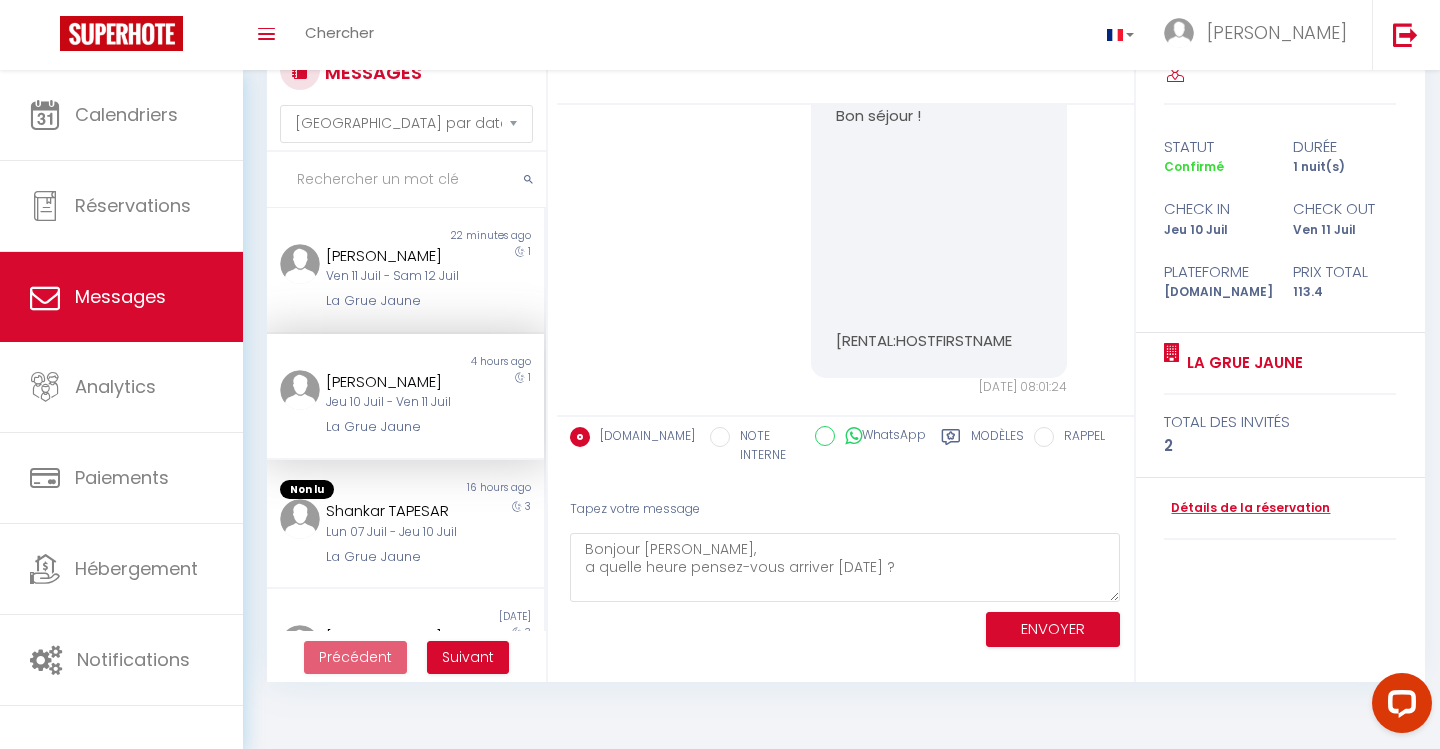 click on "ENVOYER" at bounding box center (1053, 629) 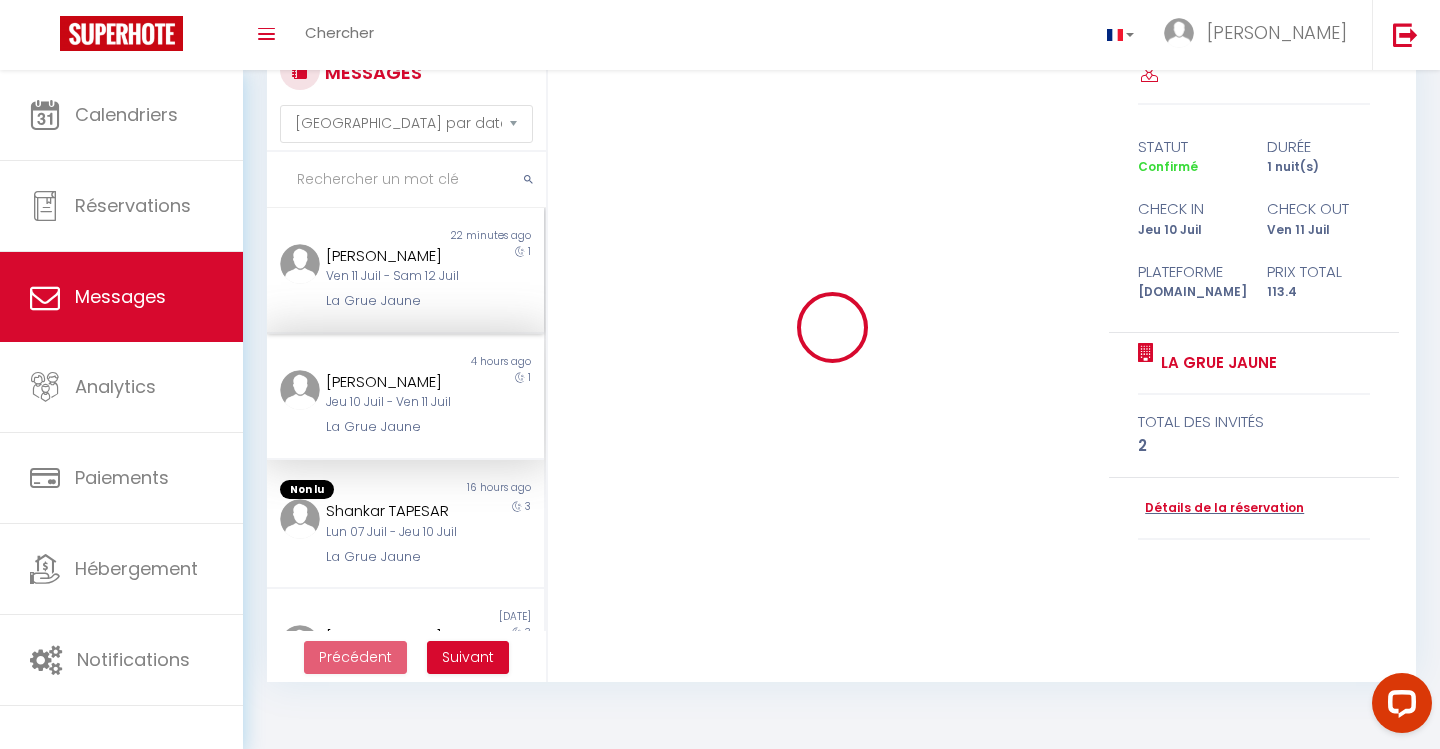 click on "La Grue Jaune" at bounding box center [393, 301] 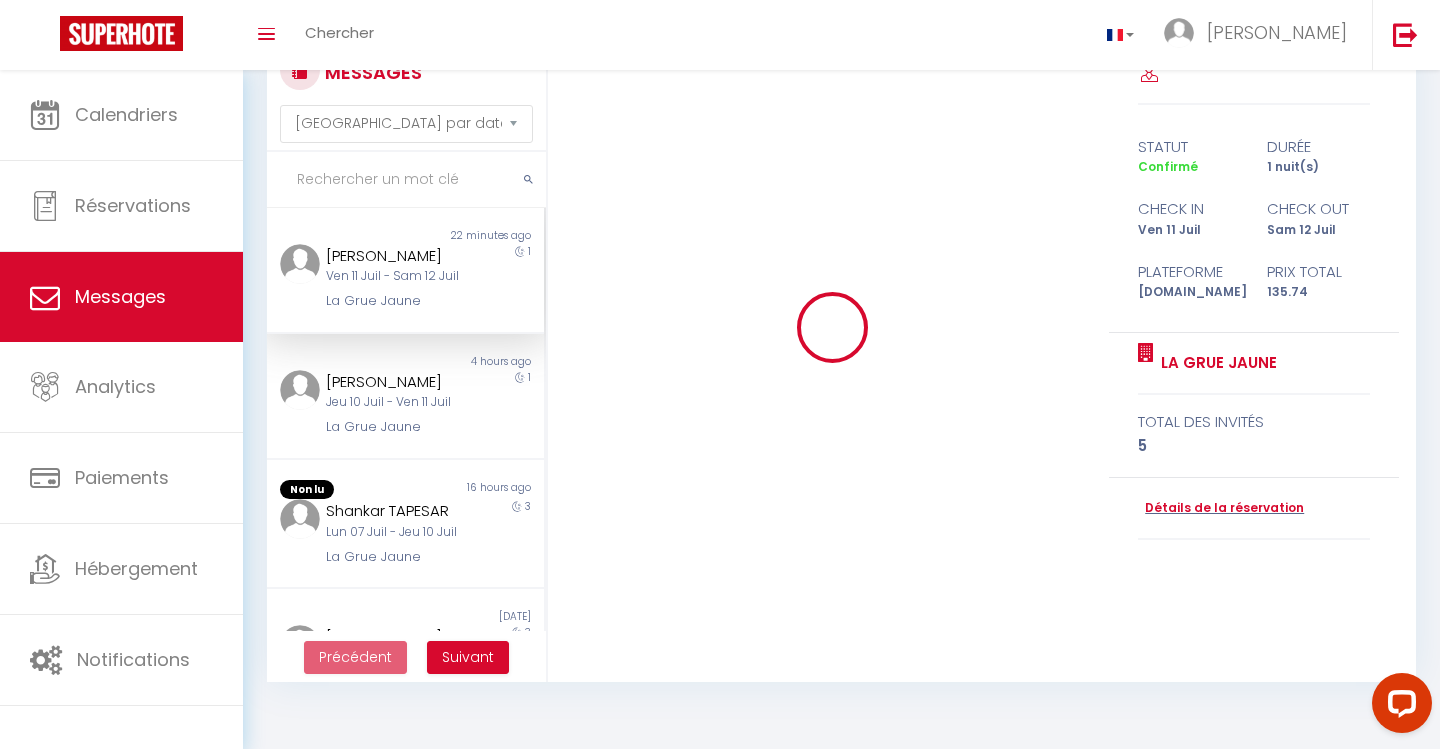 scroll, scrollTop: 2290, scrollLeft: 0, axis: vertical 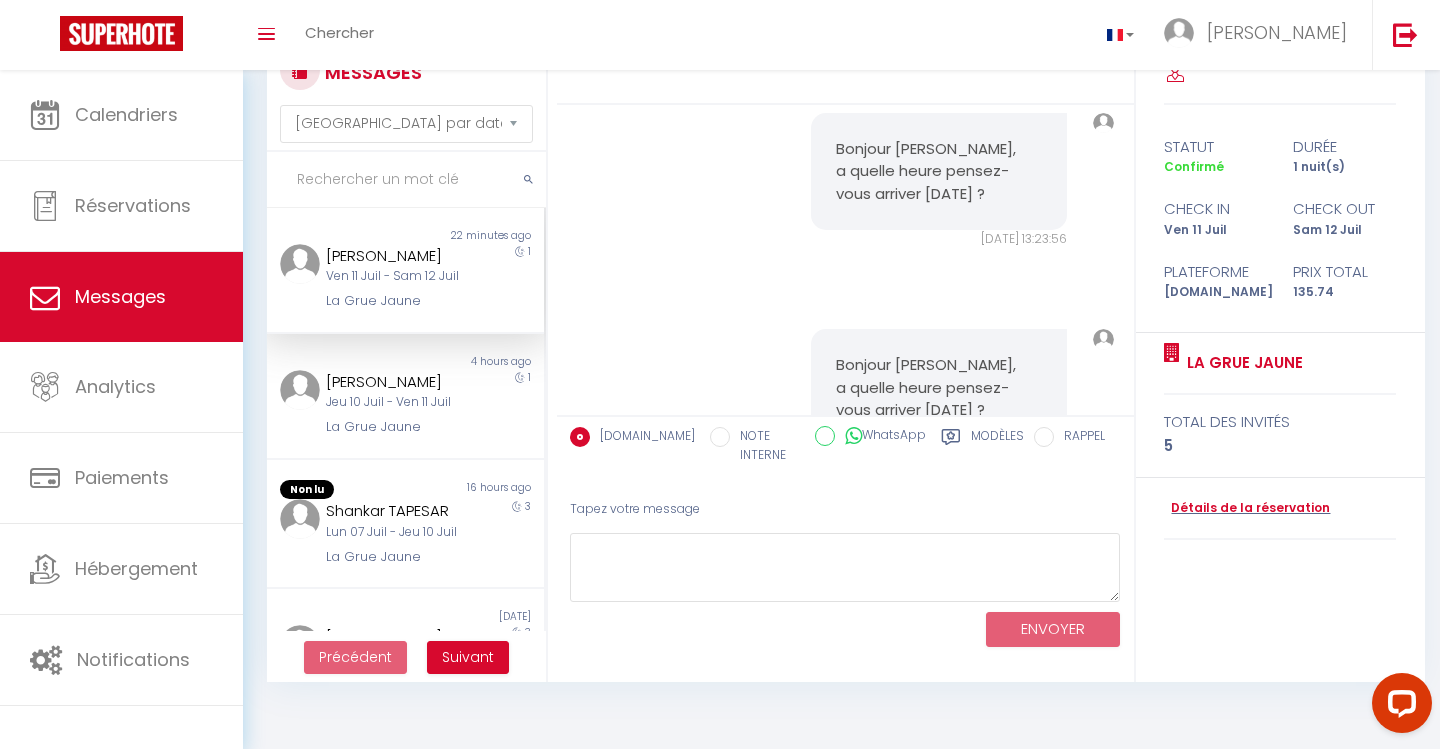 click on "Bonjour [PERSON_NAME],
a quelle heure pensez-vous arriver [DATE] ?" at bounding box center (938, 388) 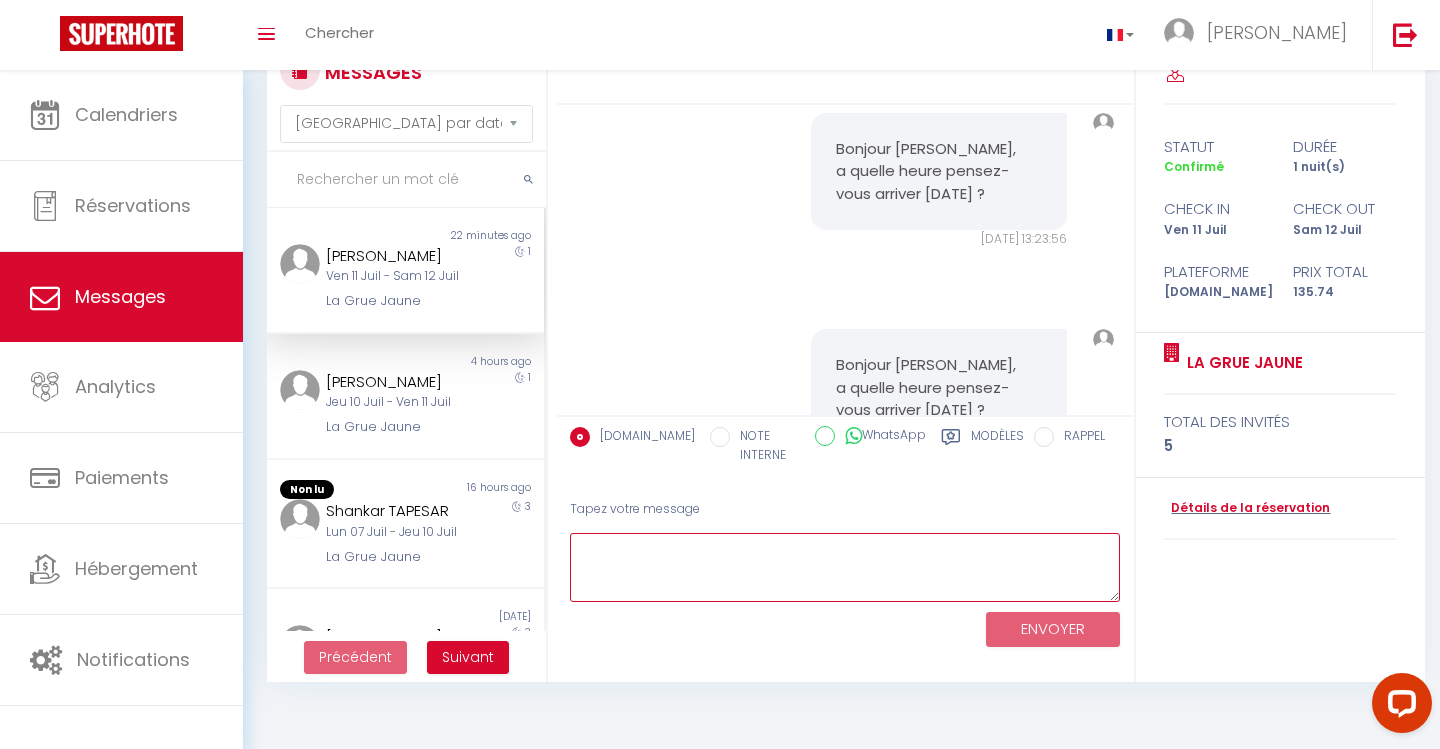 click at bounding box center (845, 567) 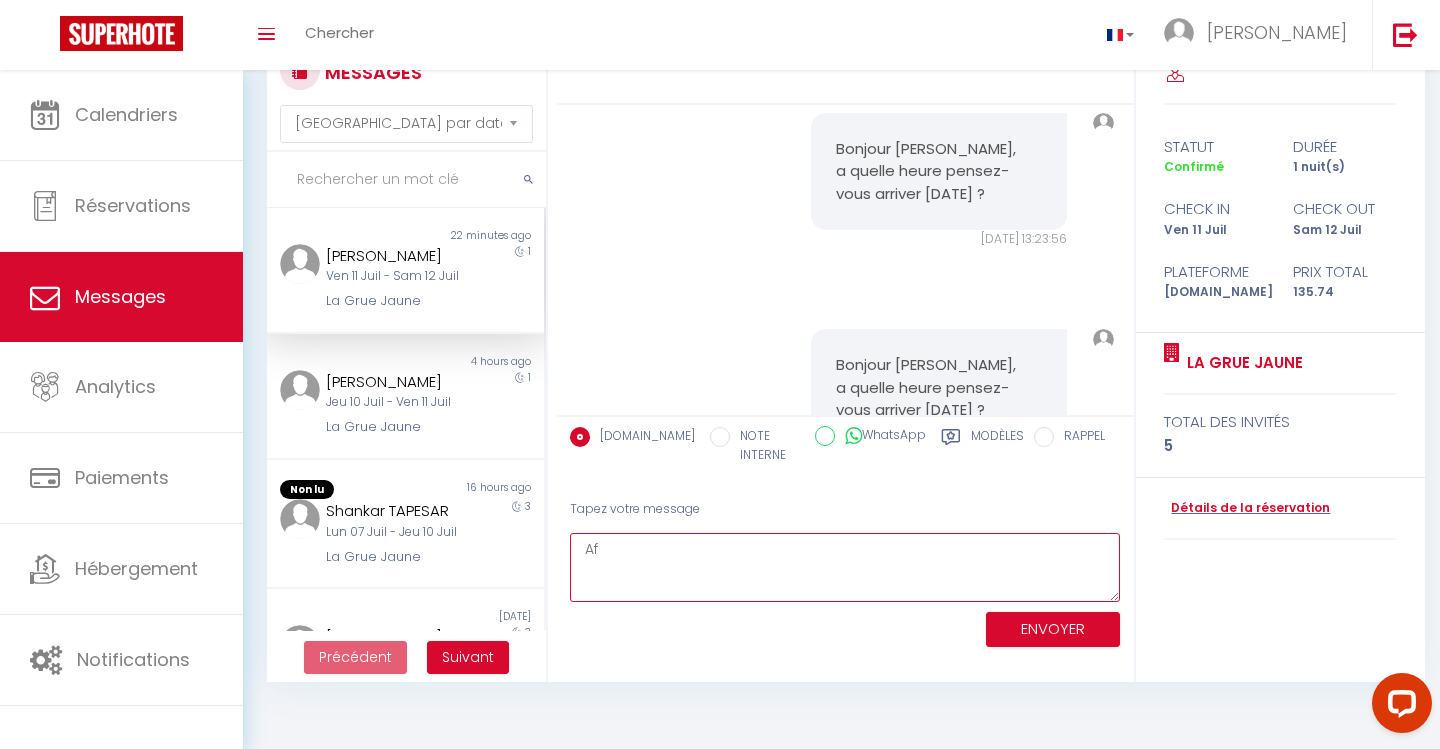 type on "A" 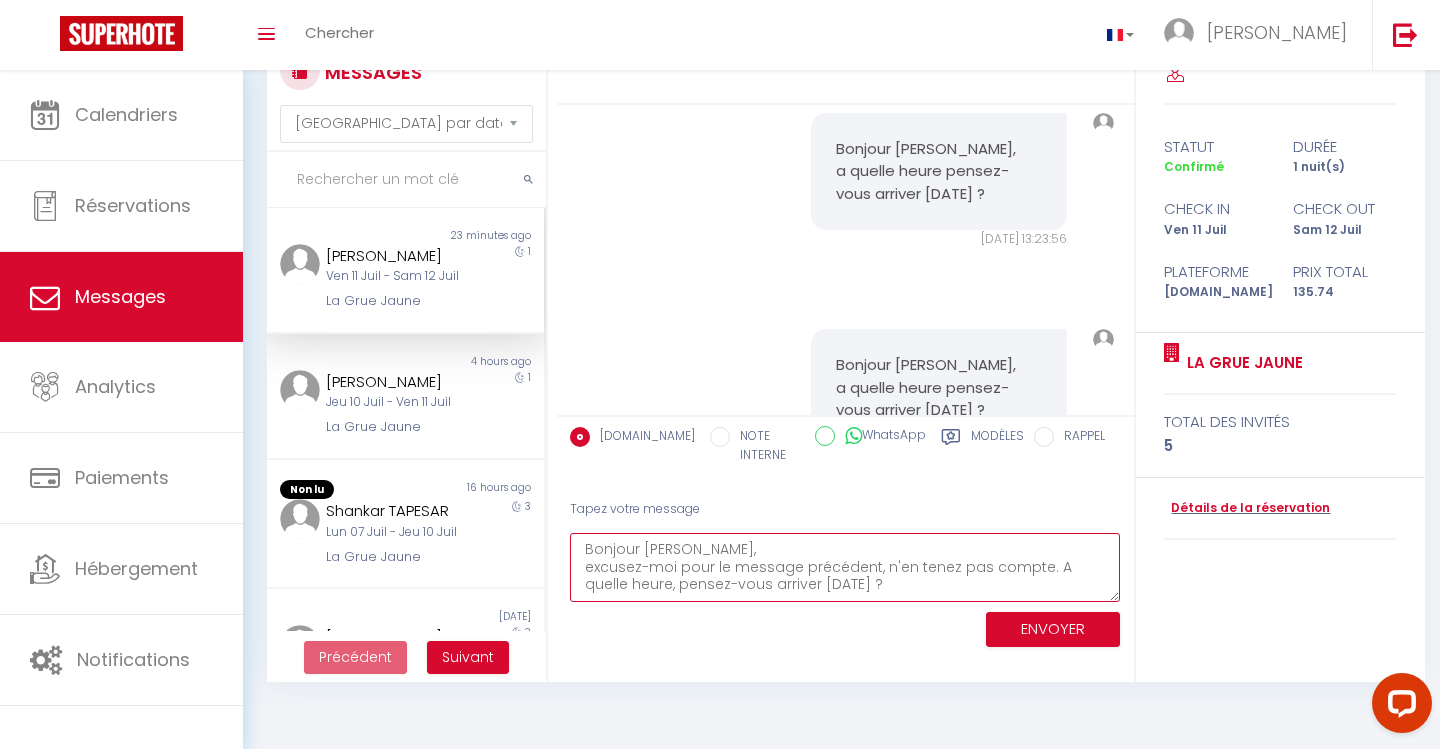 type on "Bonjour [PERSON_NAME],
excusez-moi pour le message précédent, n'en tenez pas compte. A quelle heure, pensez-vous arriver [DATE] ?" 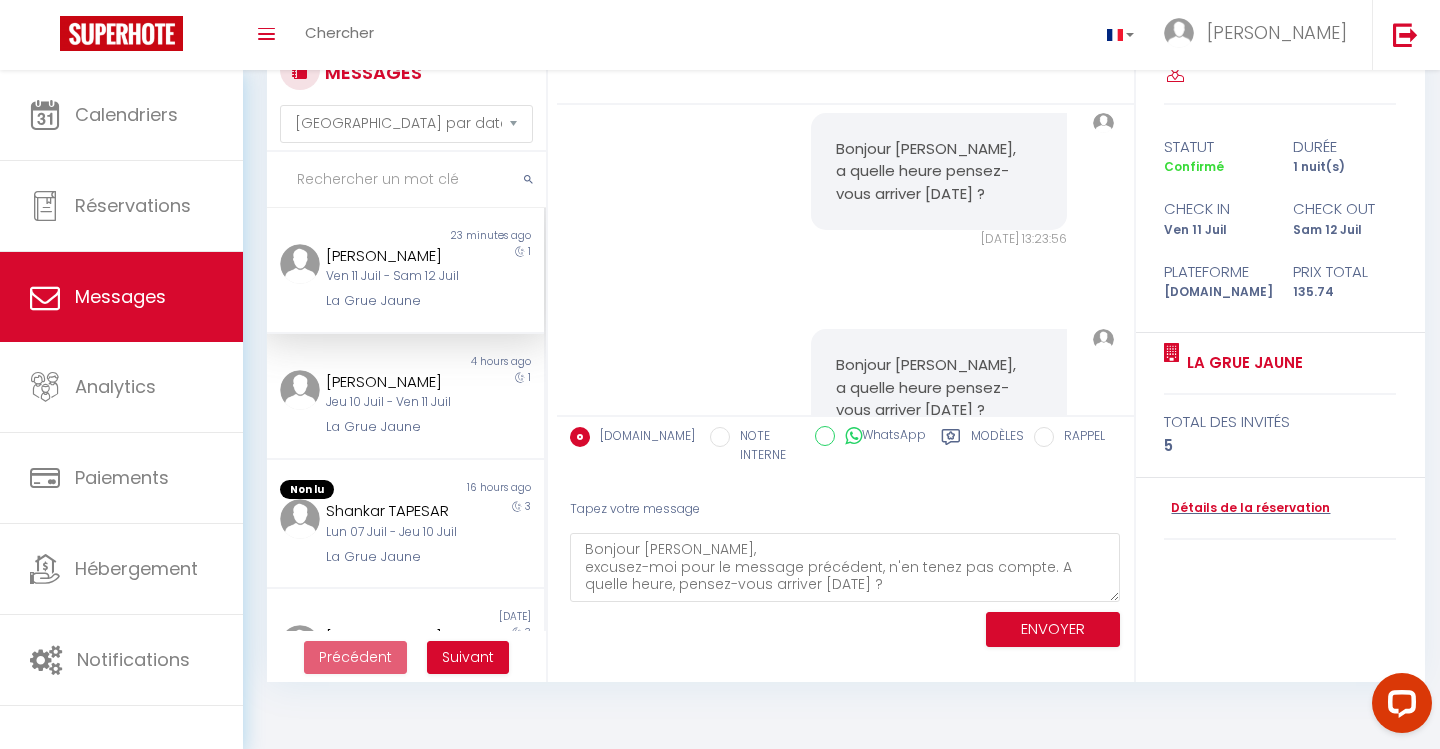 click on "ENVOYER" at bounding box center (1053, 629) 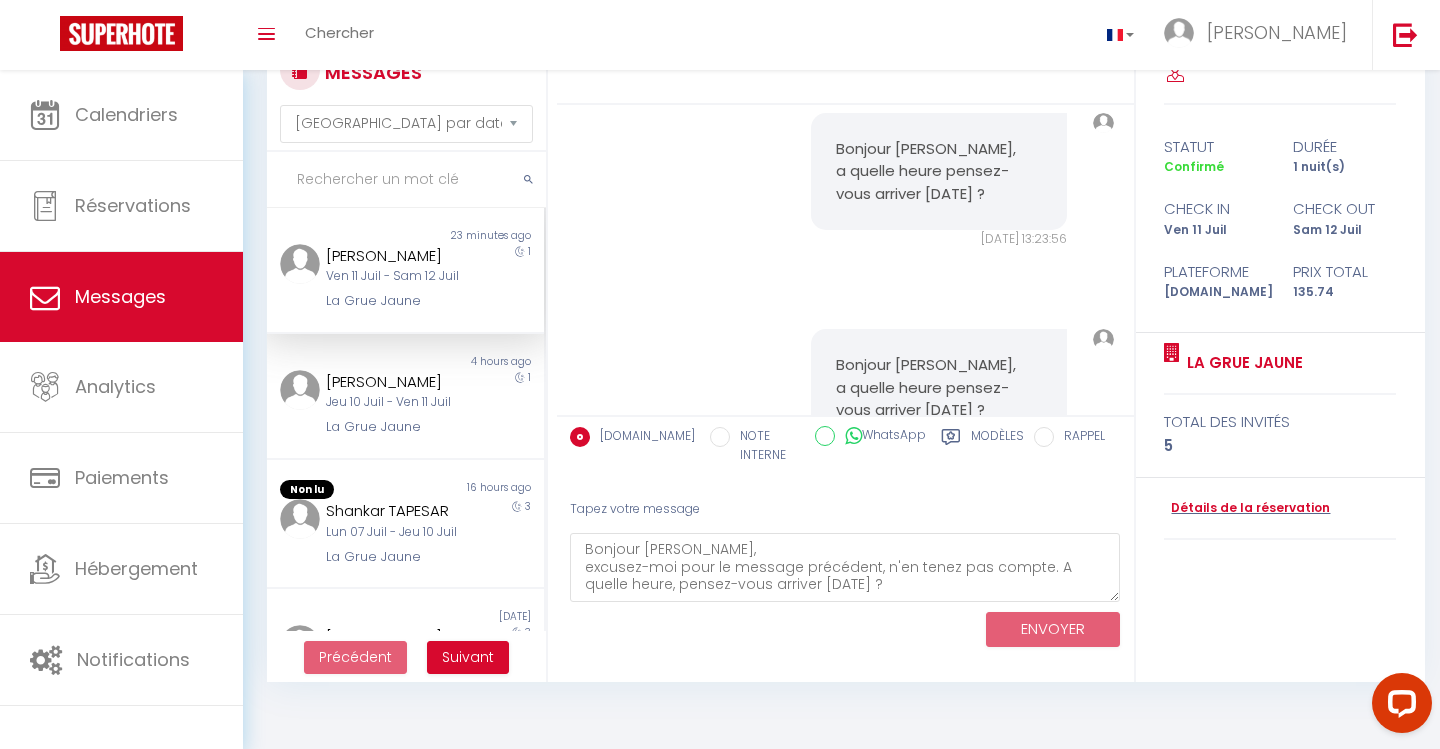 type 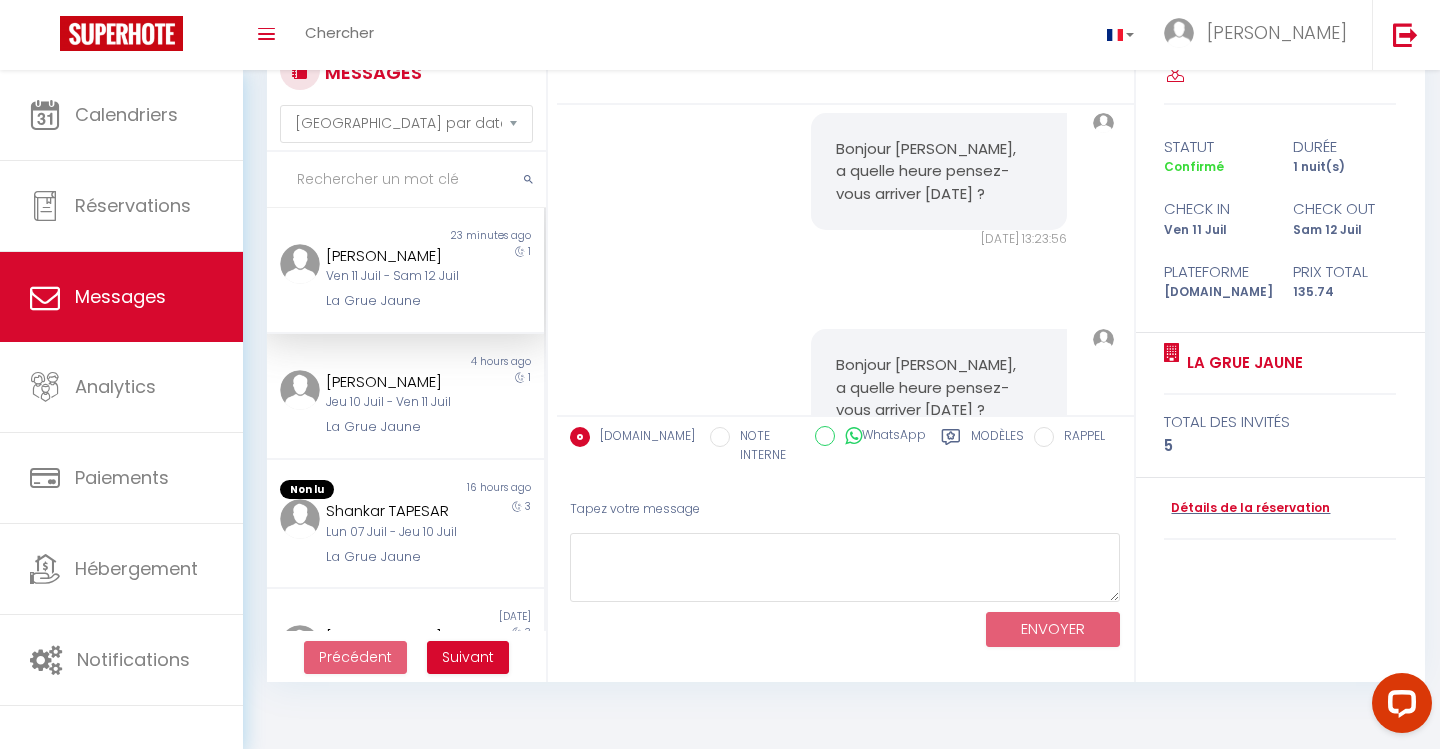 scroll, scrollTop: 2570, scrollLeft: 0, axis: vertical 